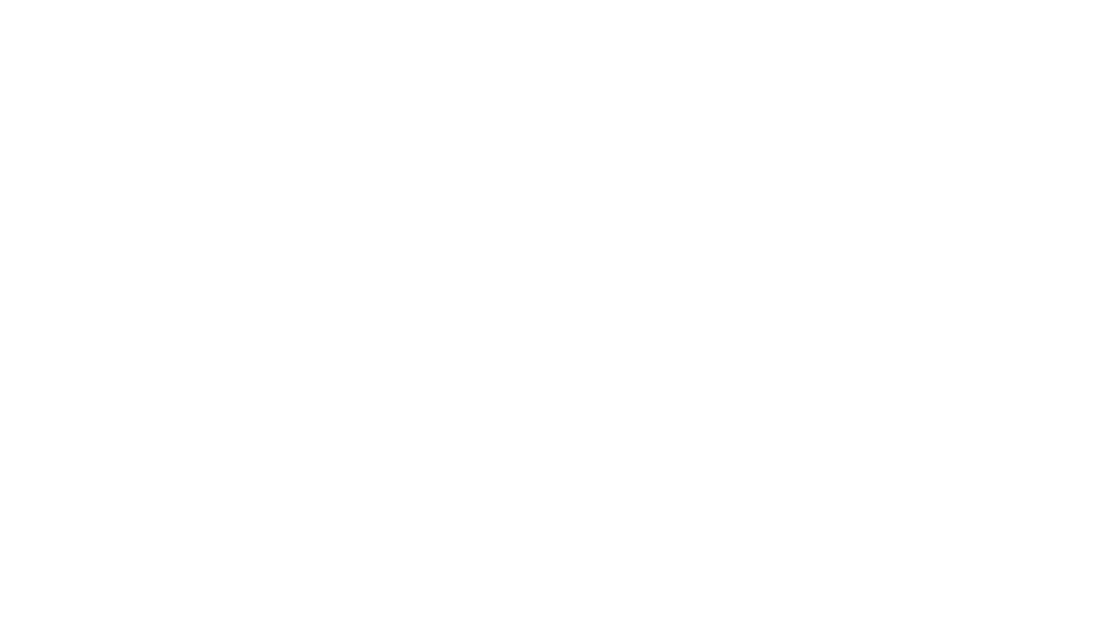 scroll, scrollTop: 0, scrollLeft: 0, axis: both 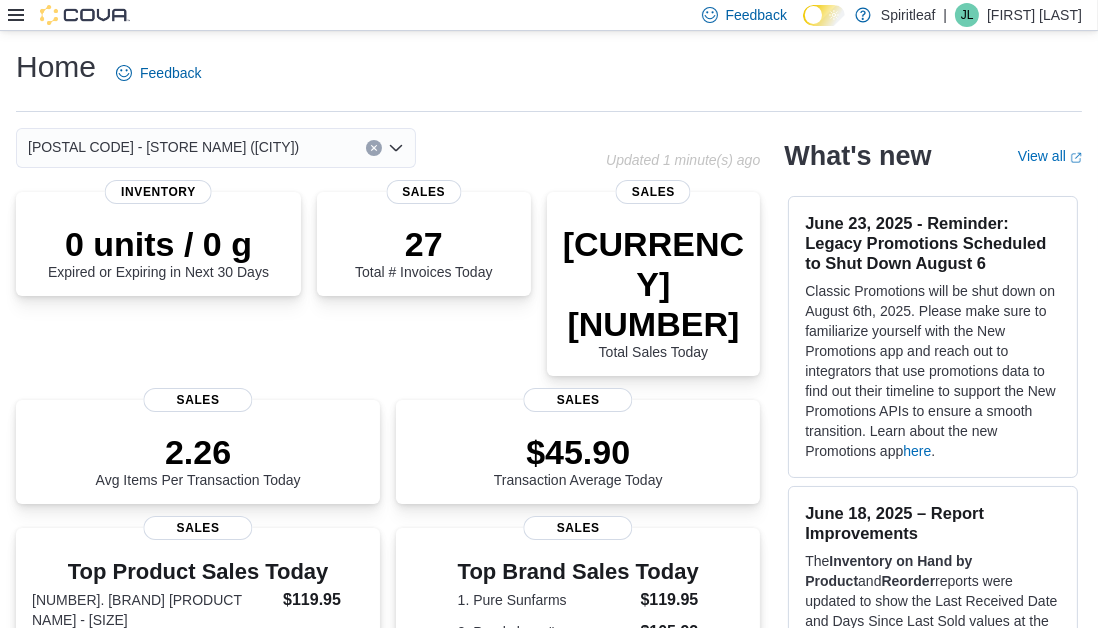 click 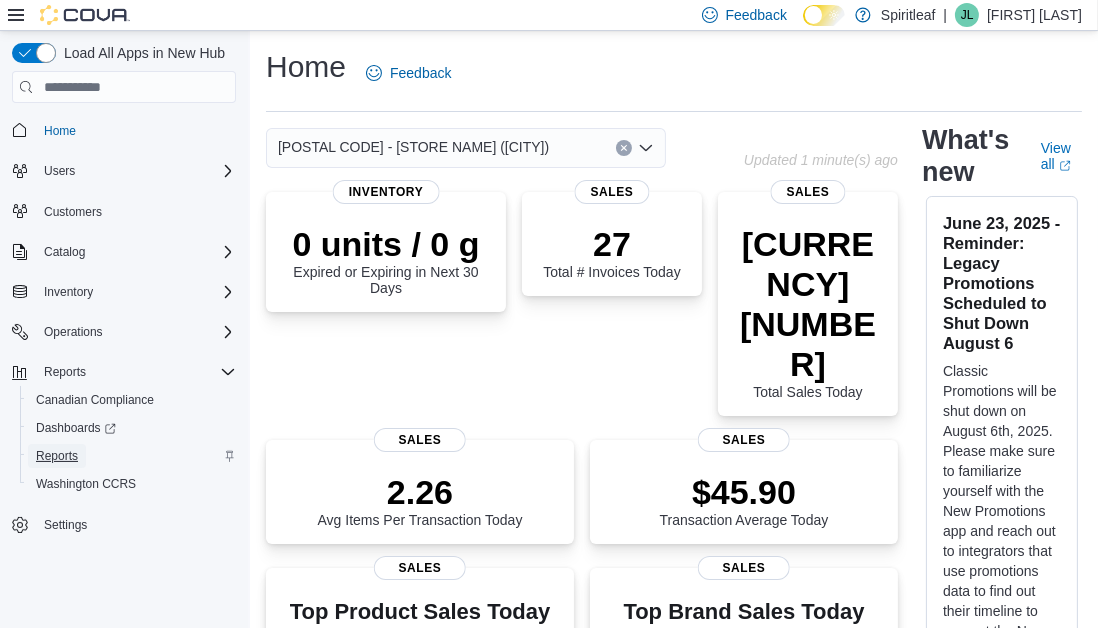click on "Reports" at bounding box center [57, 456] 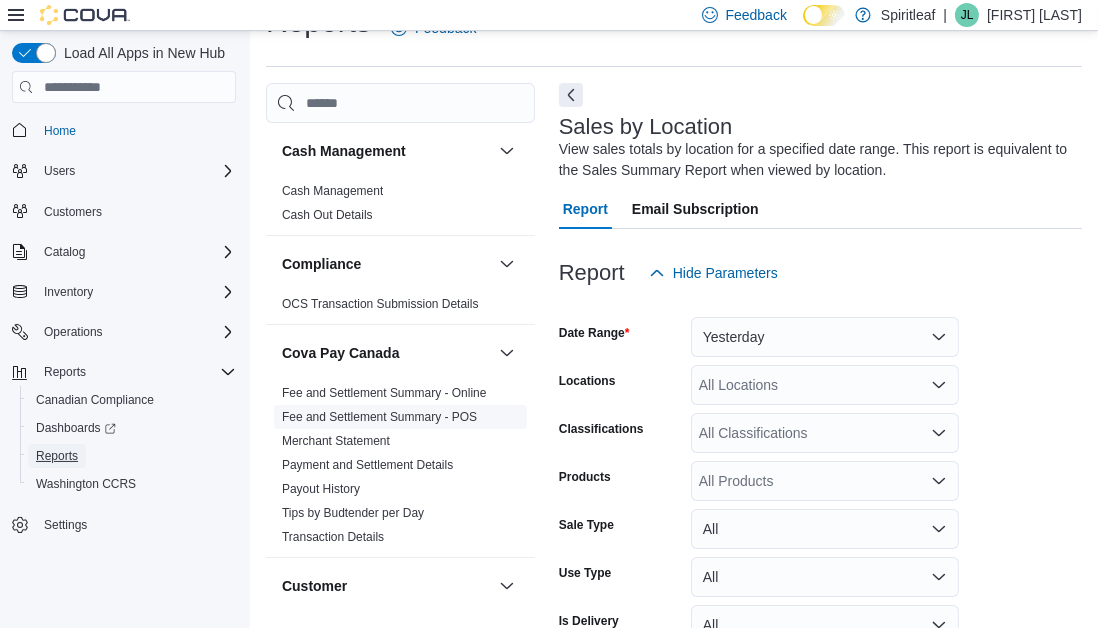 scroll, scrollTop: 67, scrollLeft: 0, axis: vertical 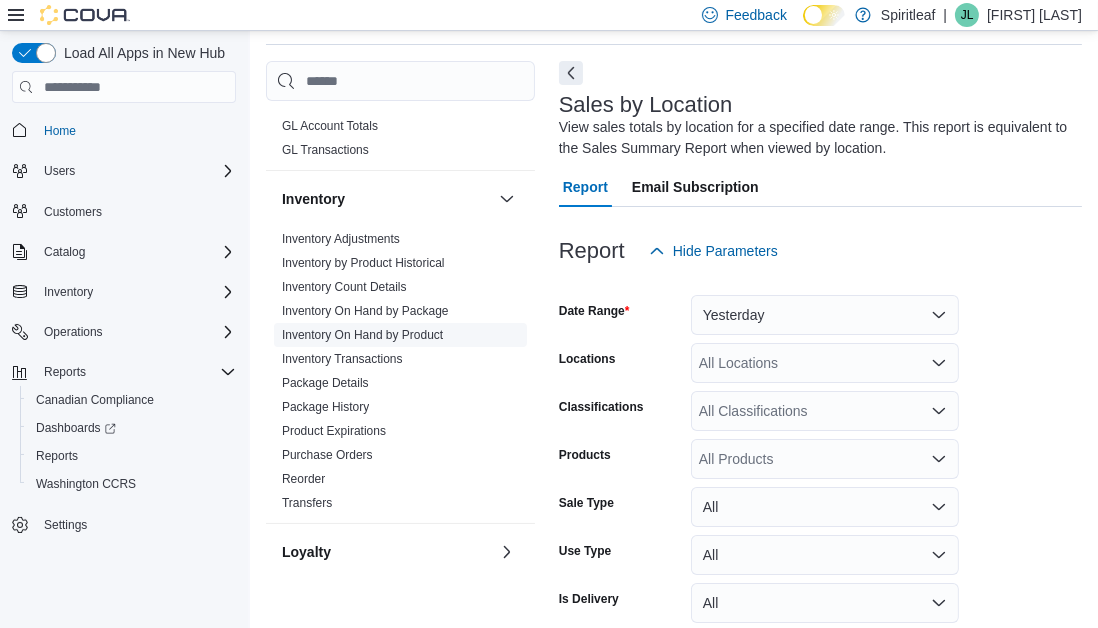 click on "Inventory On Hand by Product" at bounding box center [362, 335] 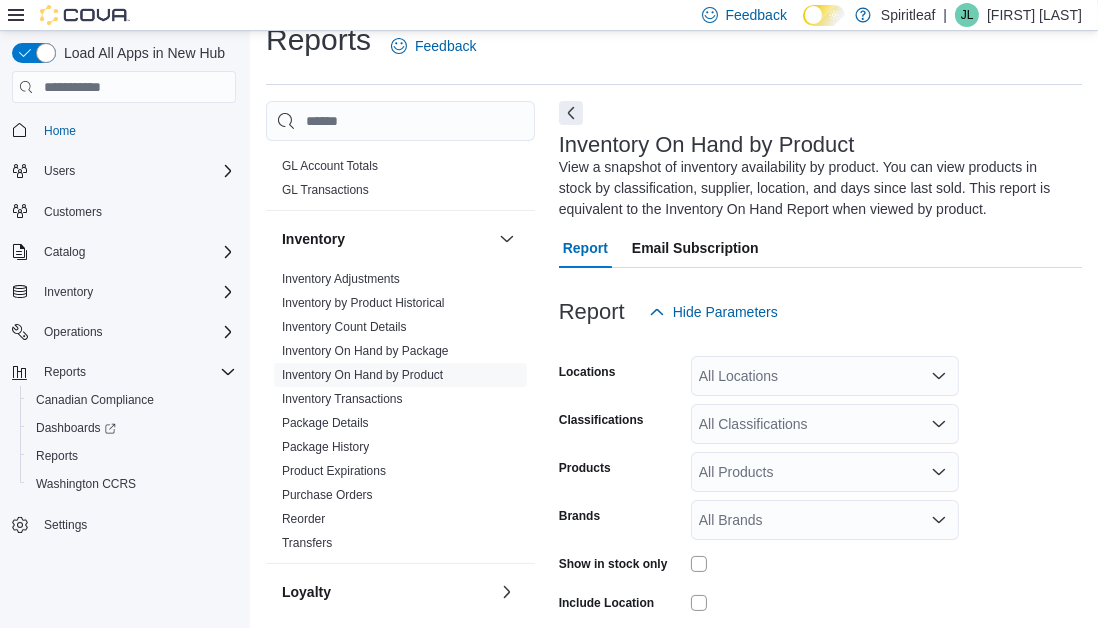 scroll, scrollTop: 87, scrollLeft: 0, axis: vertical 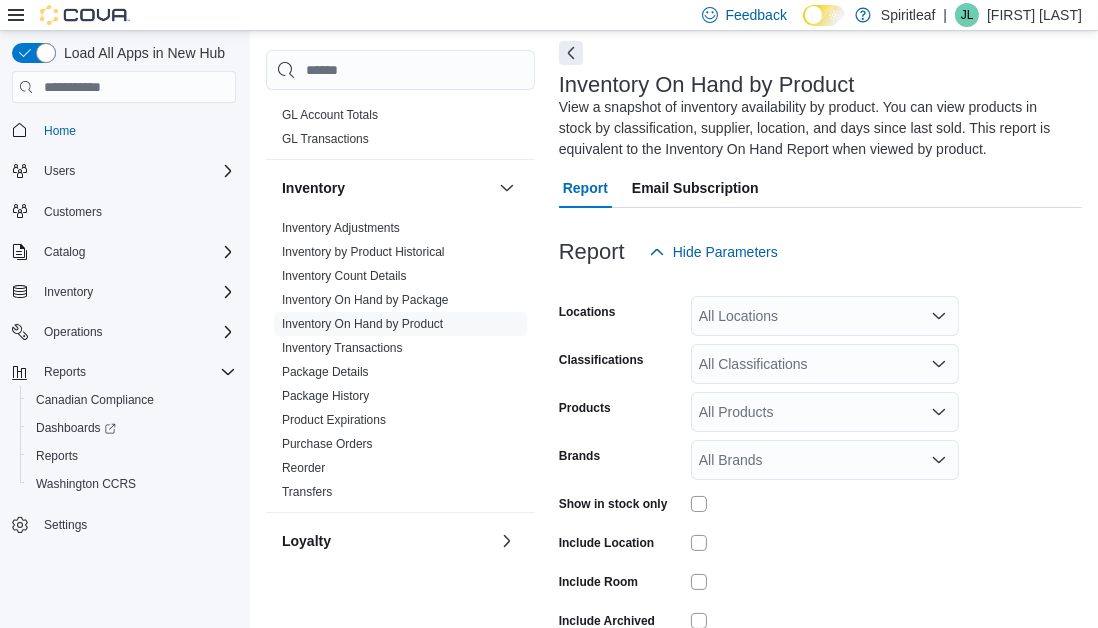 click on "All Locations" at bounding box center [825, 316] 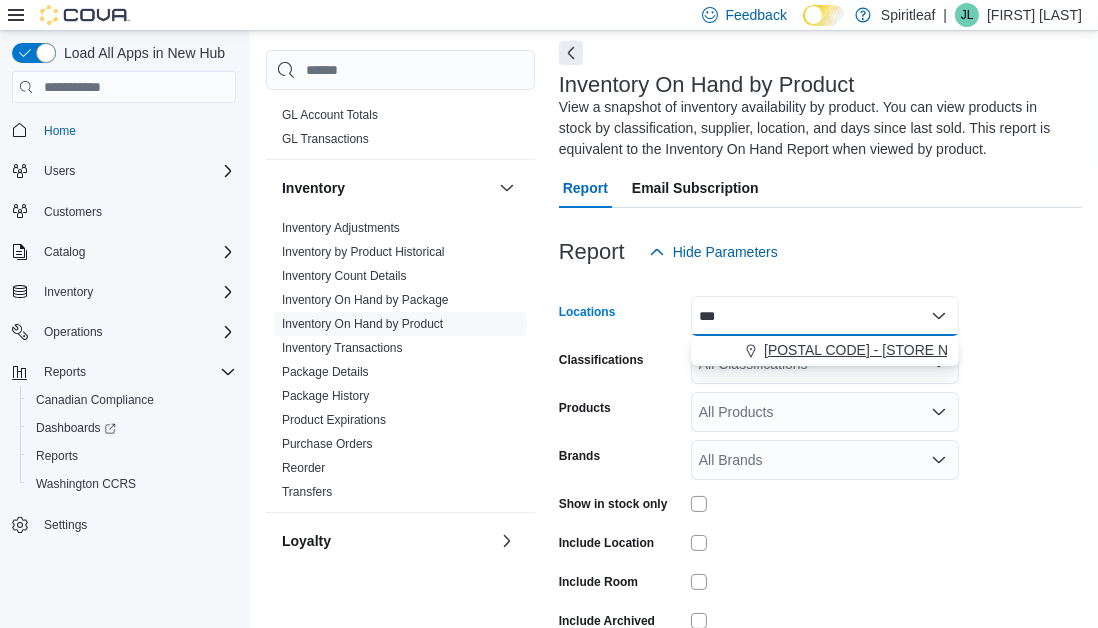 type on "***" 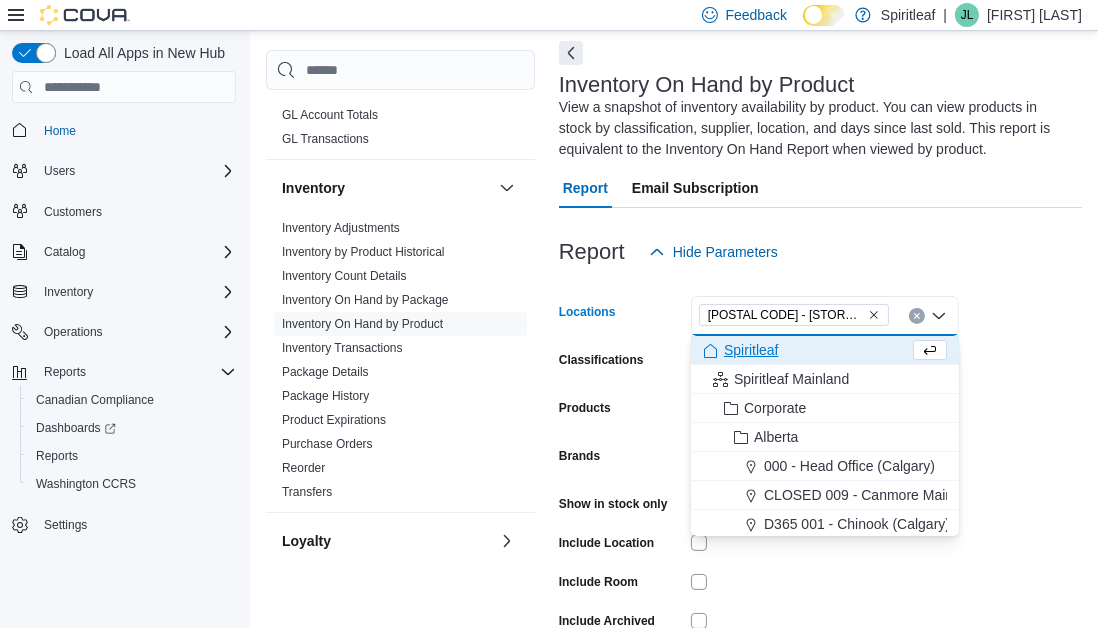 click on "Locations [POSTAL CODE] - [STORE NAME] ([CITY]) Combo box. Selected. [POSTAL CODE] - [STORE NAME] ([CITY]). Press Backspace to delete [POSTAL CODE] - [STORE NAME] ([CITY]). Combo box input. All Locations. Type some text or, to display a list of choices, press Down Arrow. To exit the list of choices, press Escape. Classifications All Classifications Products All Products Brands All Brands Show in stock only Include Location Include Room Include Archived Export  Run Report" at bounding box center (820, 482) 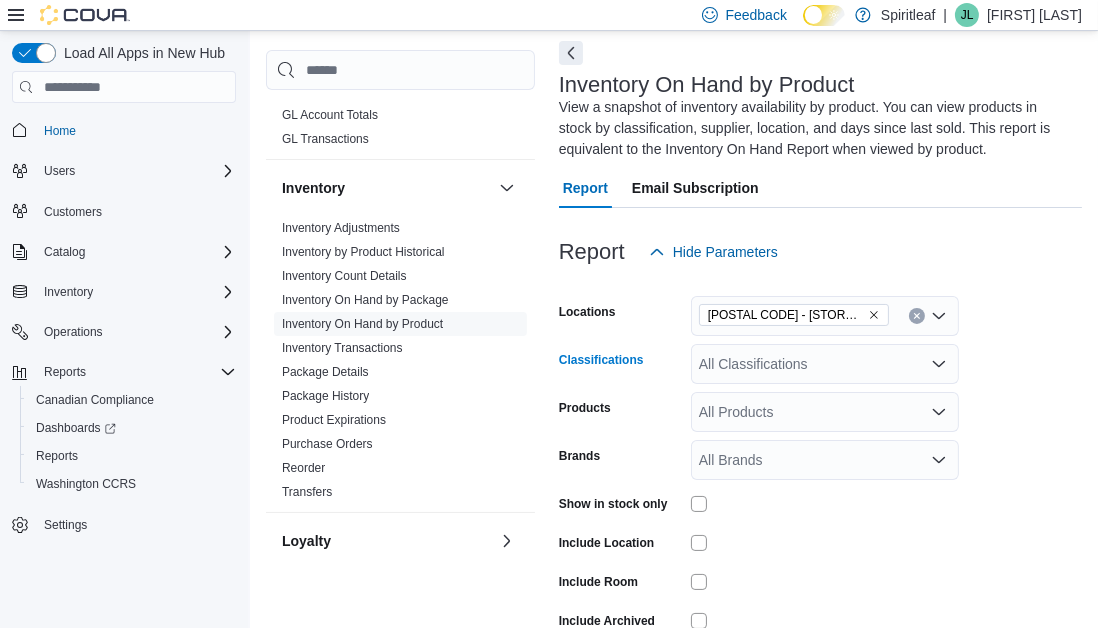 click 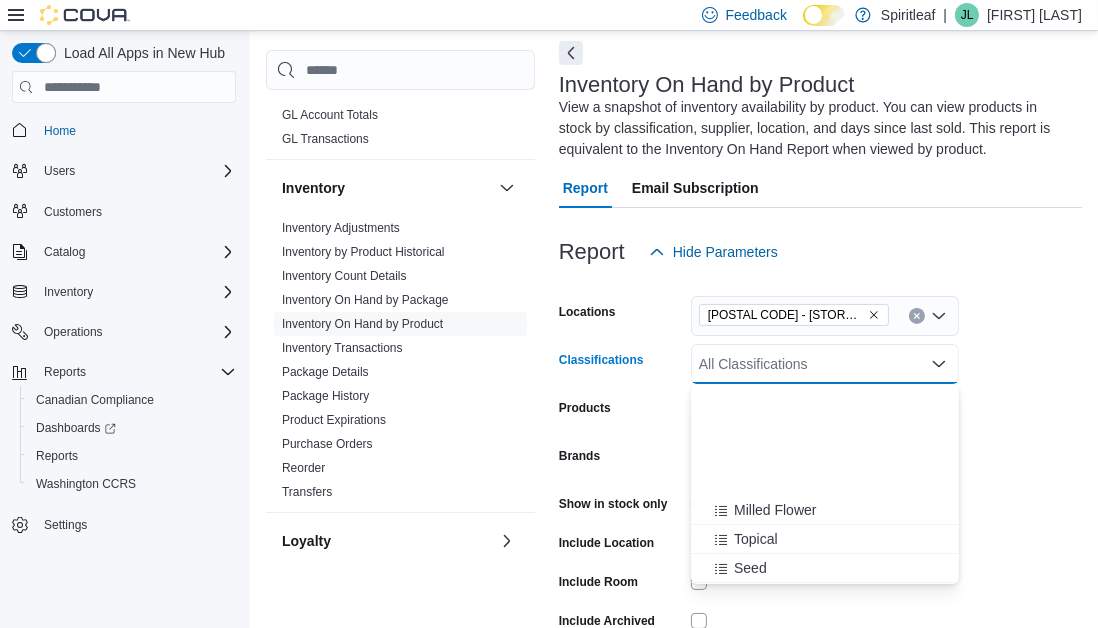 scroll, scrollTop: 727, scrollLeft: 0, axis: vertical 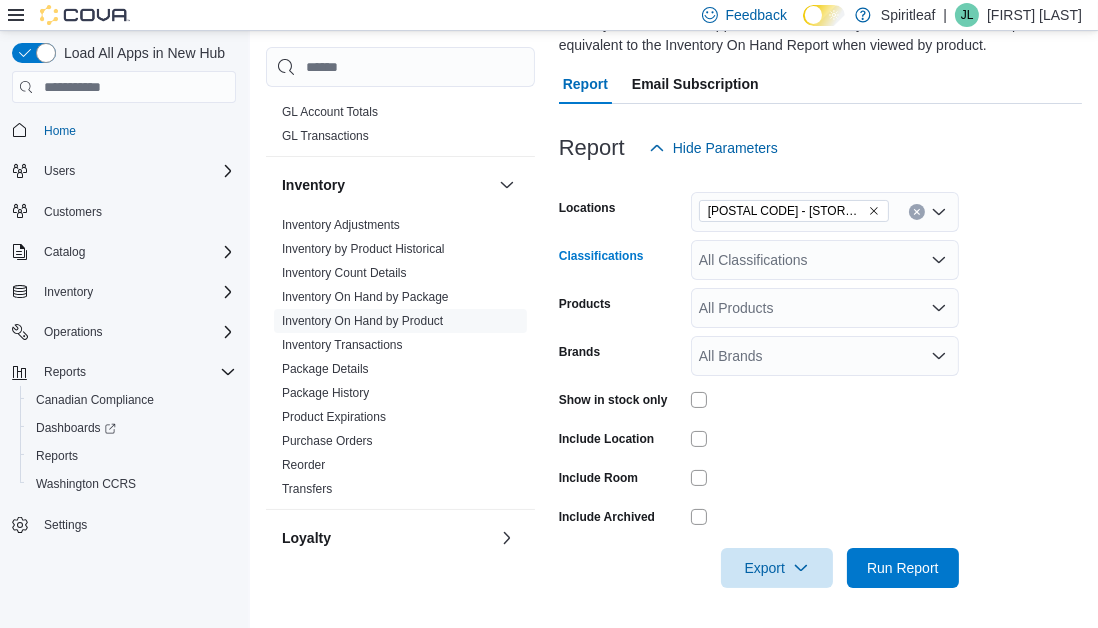 click 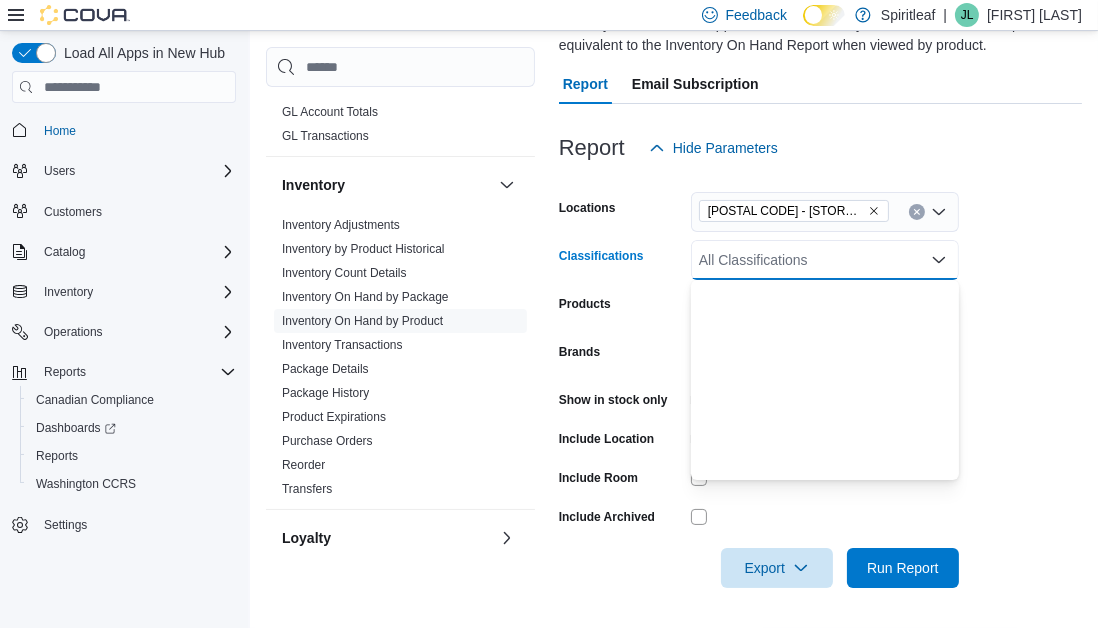 scroll, scrollTop: 727, scrollLeft: 0, axis: vertical 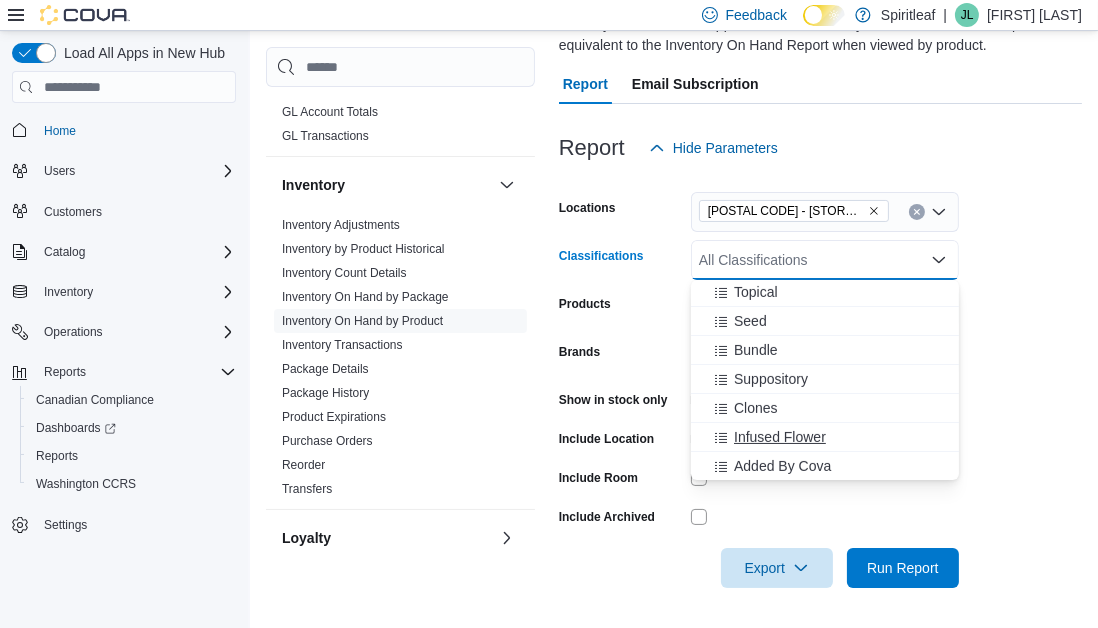 click on "Infused Flower" at bounding box center [780, 437] 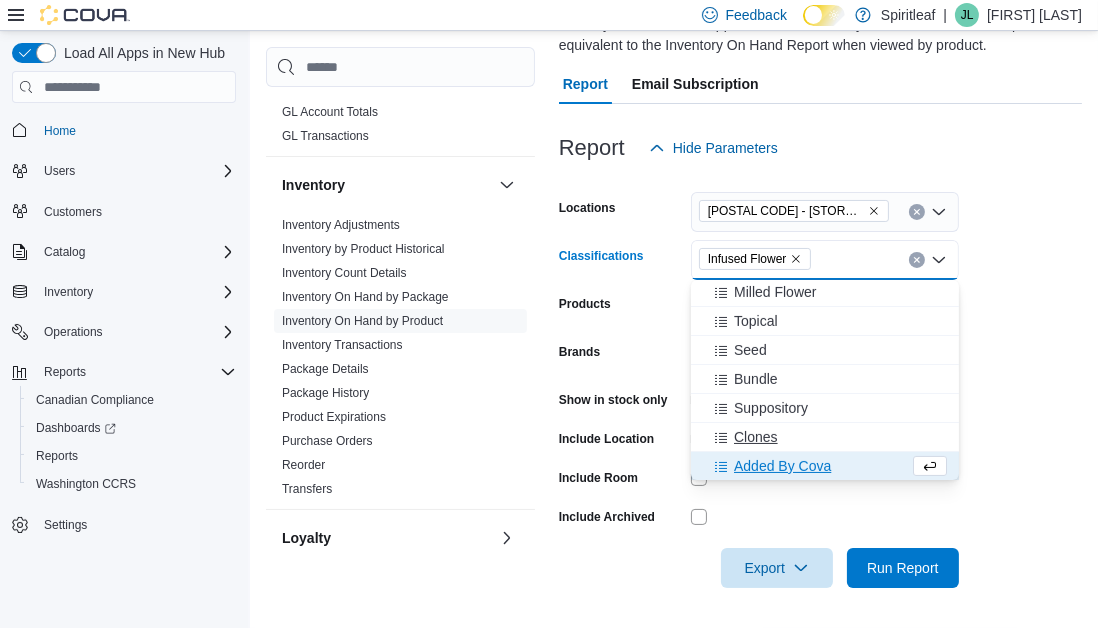 click on "Clones" at bounding box center [756, 437] 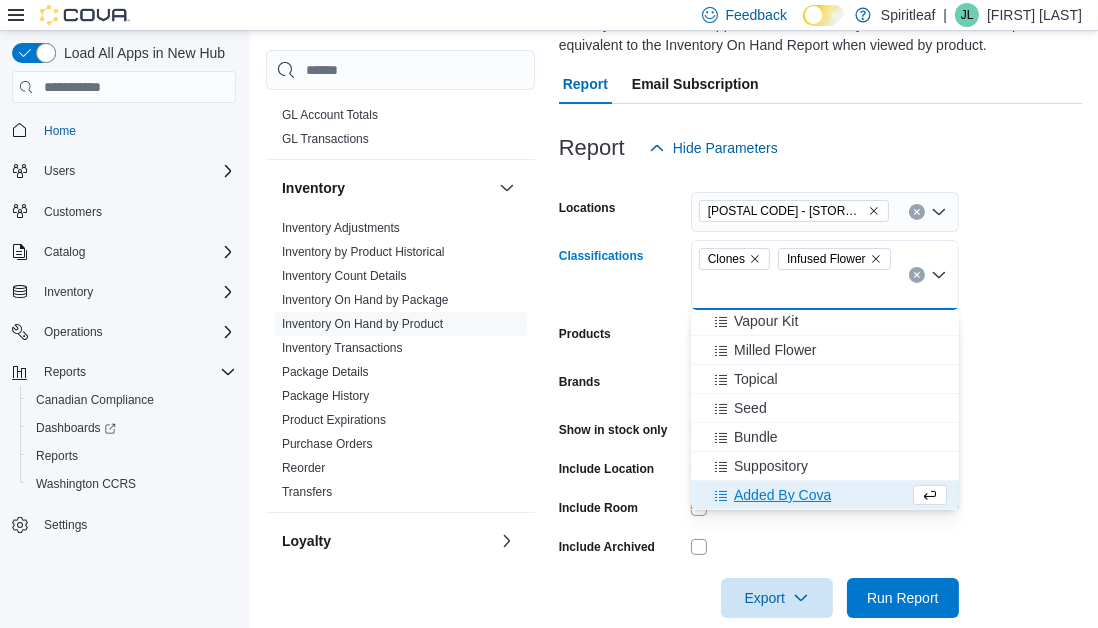 scroll, scrollTop: 669, scrollLeft: 0, axis: vertical 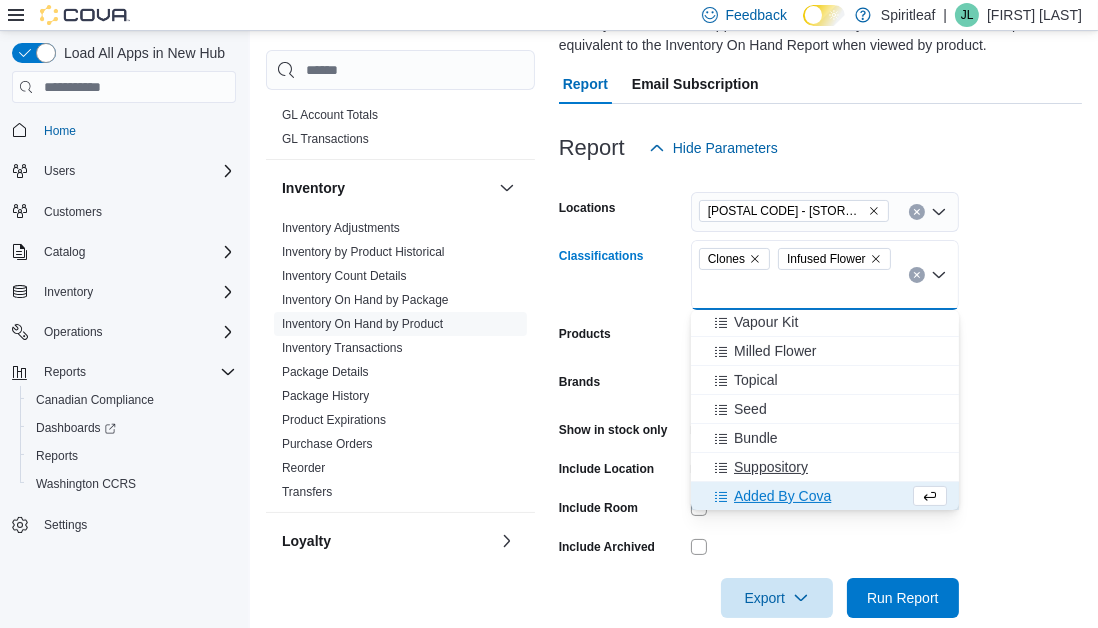 click on "Suppository" at bounding box center [771, 467] 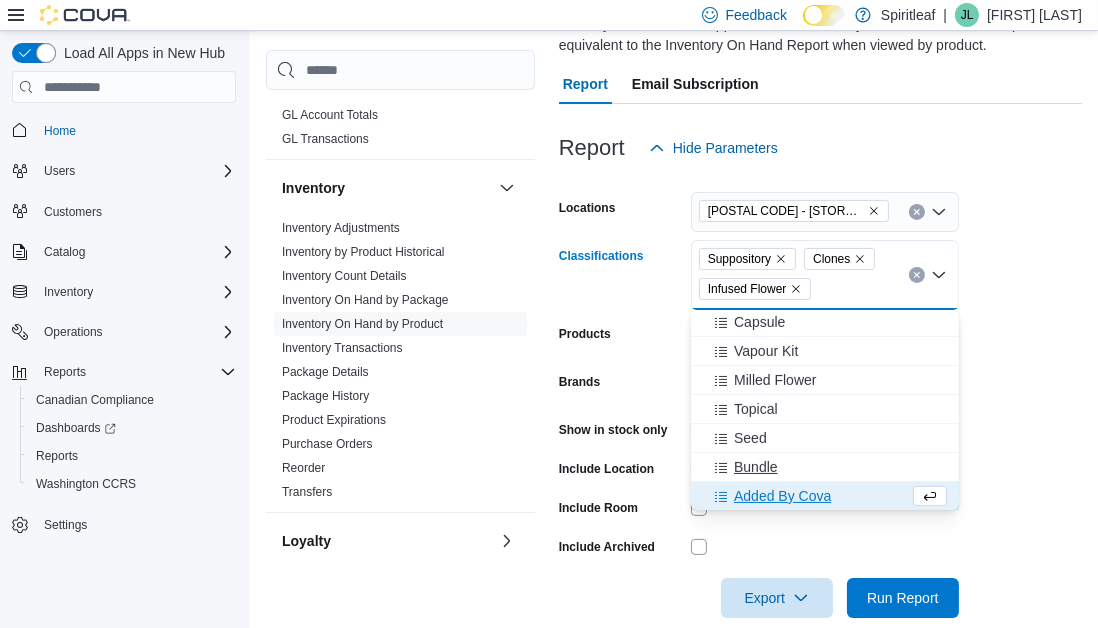 click on "Bundle" at bounding box center (756, 467) 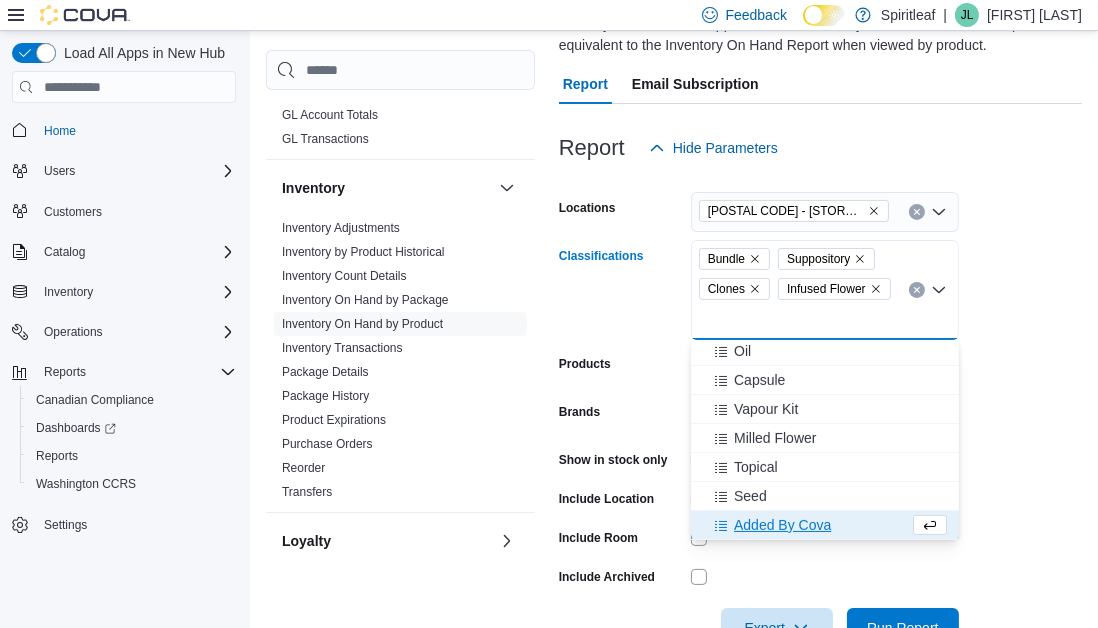 scroll, scrollTop: 611, scrollLeft: 0, axis: vertical 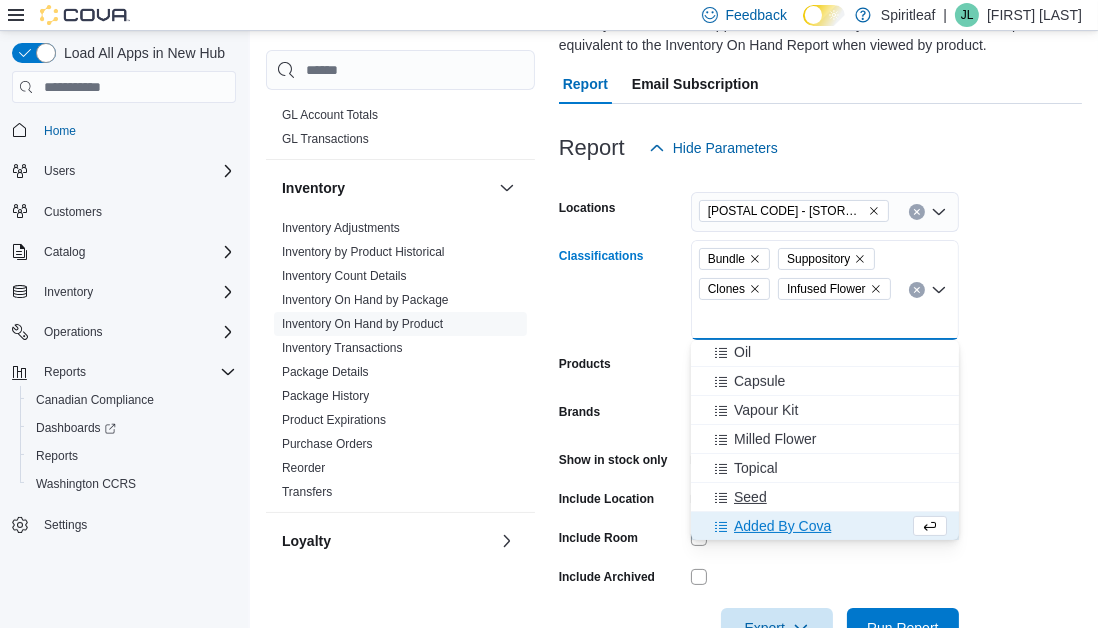 click on "Seed" at bounding box center [750, 497] 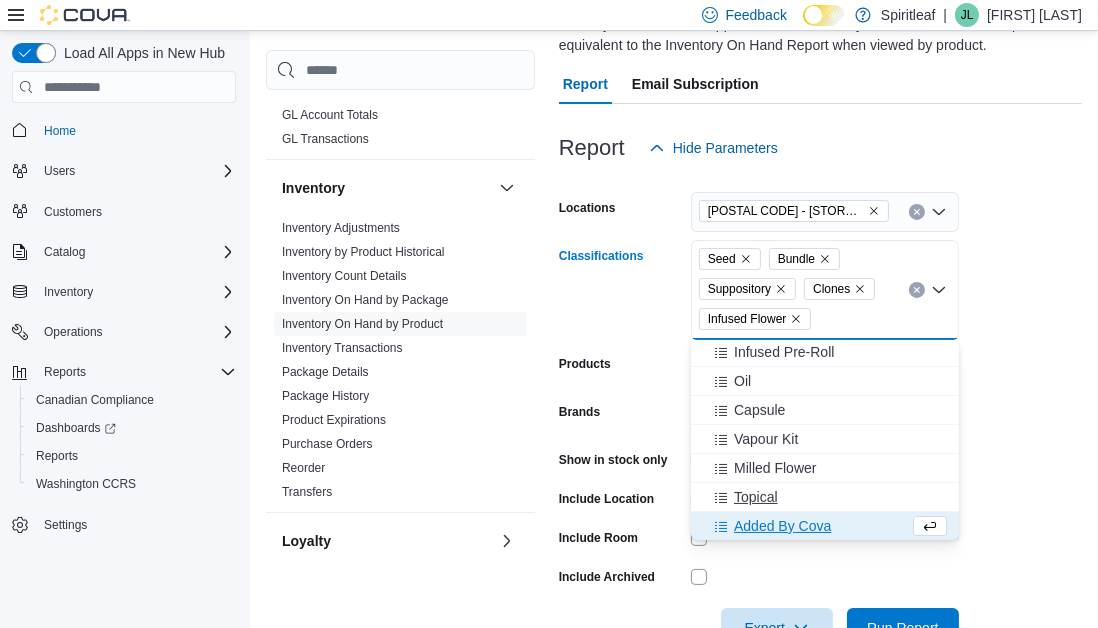click on "Topical" at bounding box center [756, 497] 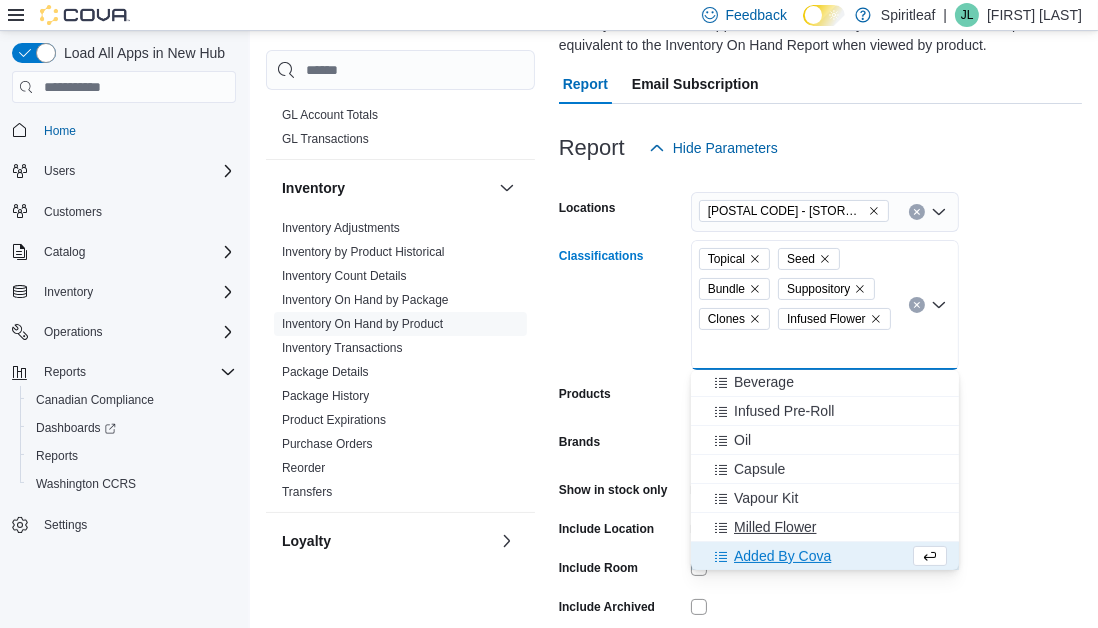 click on "Milled Flower" at bounding box center [775, 527] 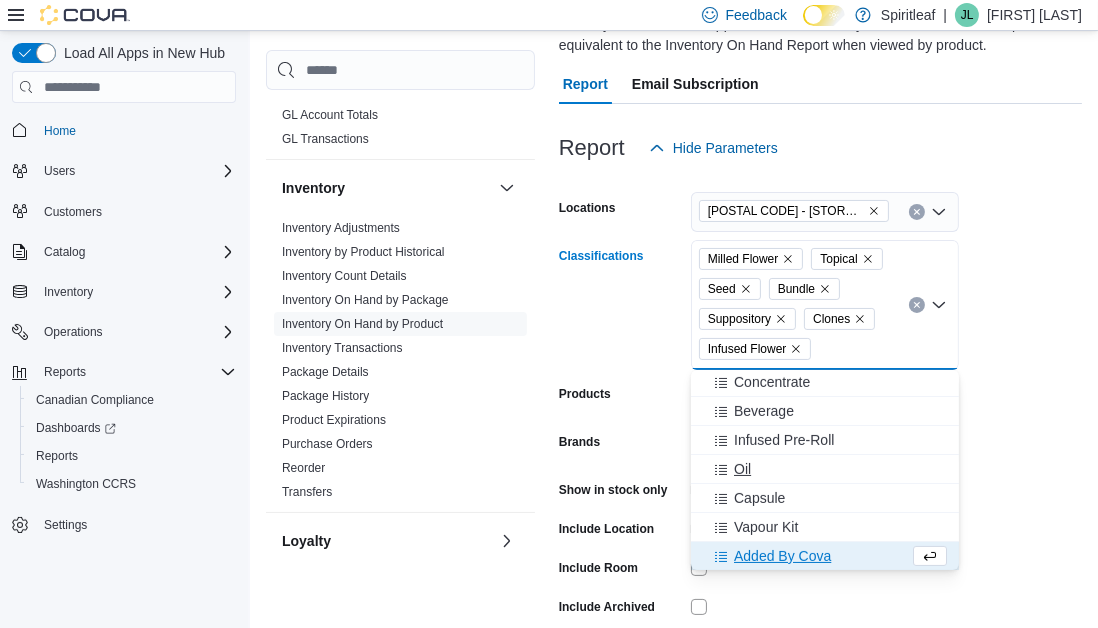 click on "Vapour Kit" at bounding box center [766, 527] 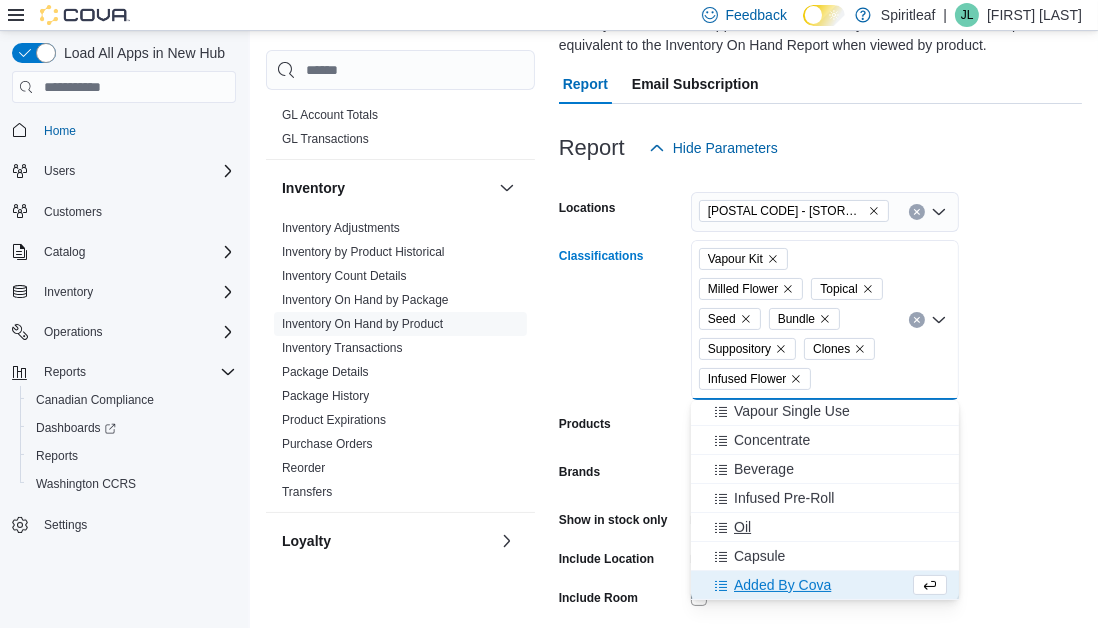 scroll, scrollTop: 495, scrollLeft: 0, axis: vertical 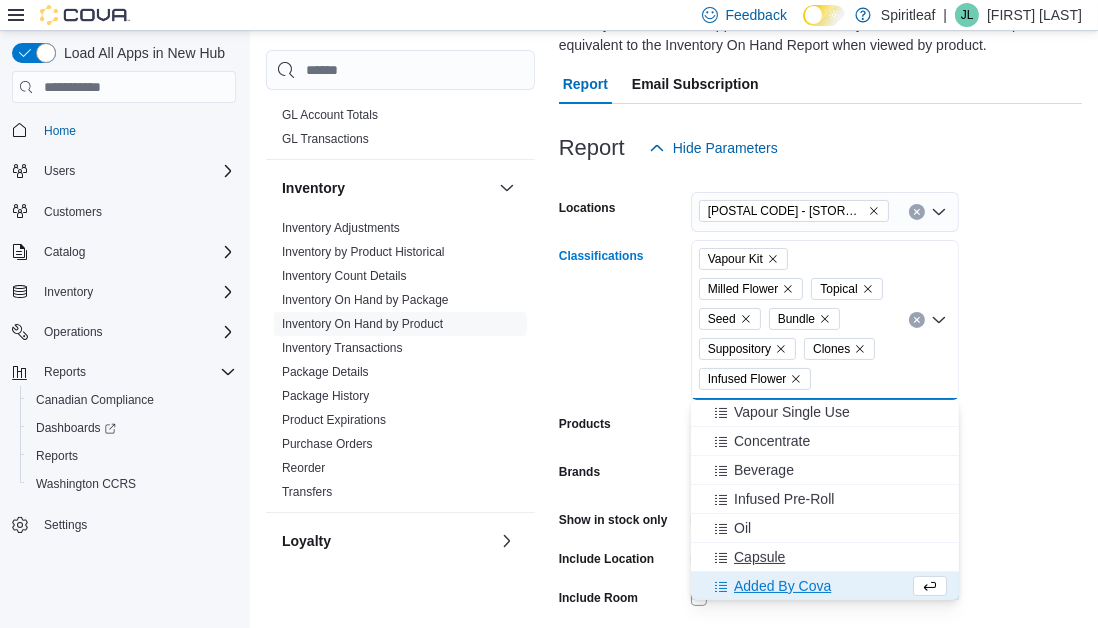 click on "Capsule" at bounding box center (759, 557) 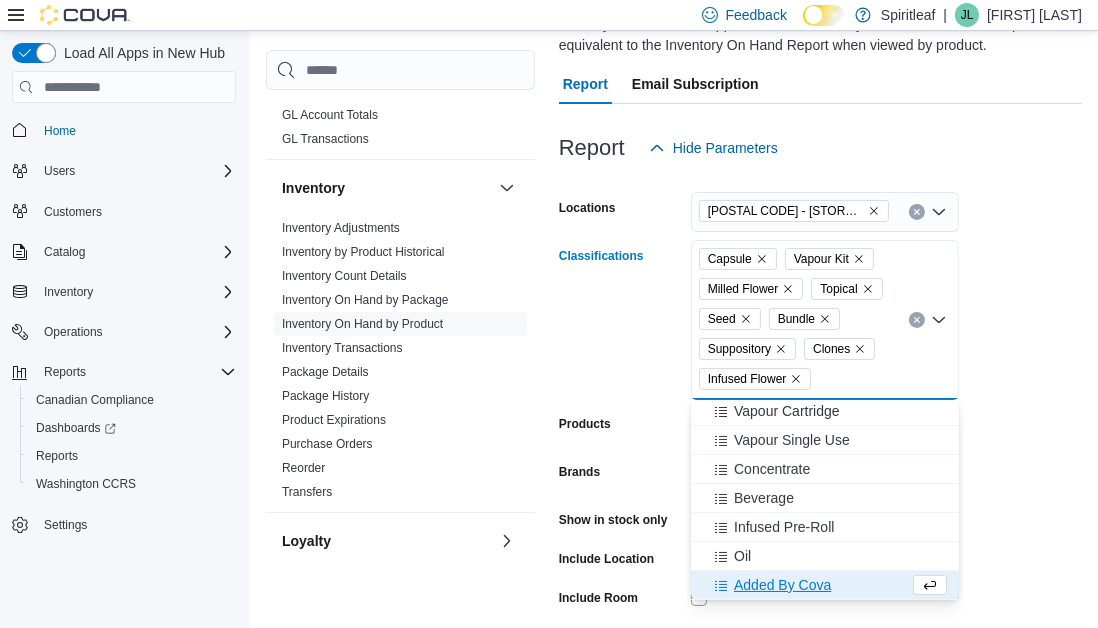 scroll, scrollTop: 466, scrollLeft: 0, axis: vertical 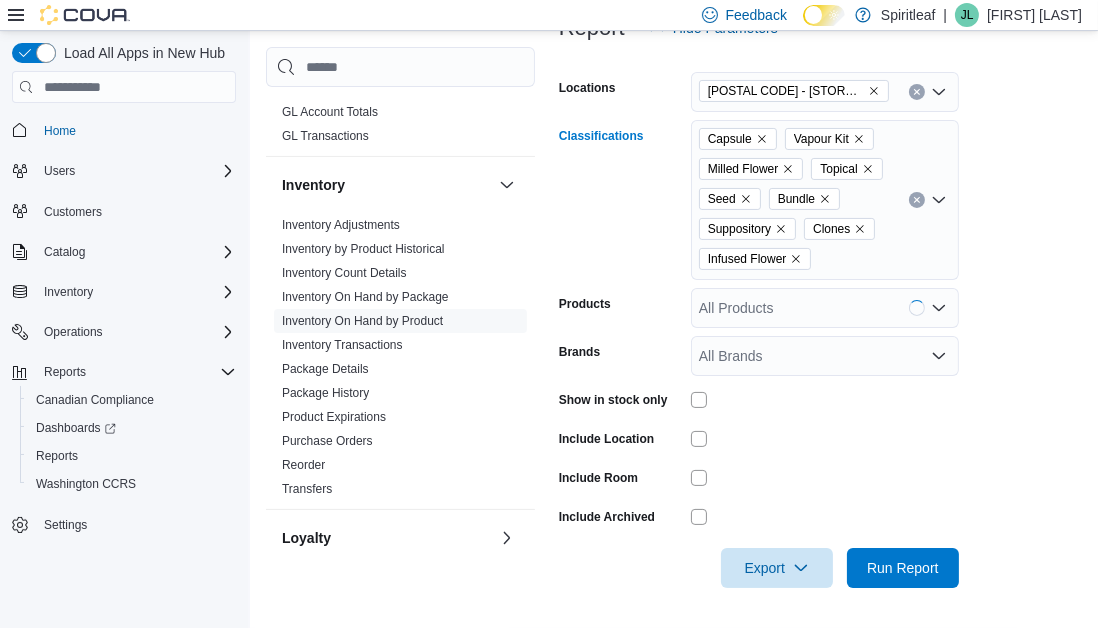 click on "Capsule Vapour Kit Milled Flower Topical Seed Bundle Suppository Clones Infused Flower" at bounding box center (825, 200) 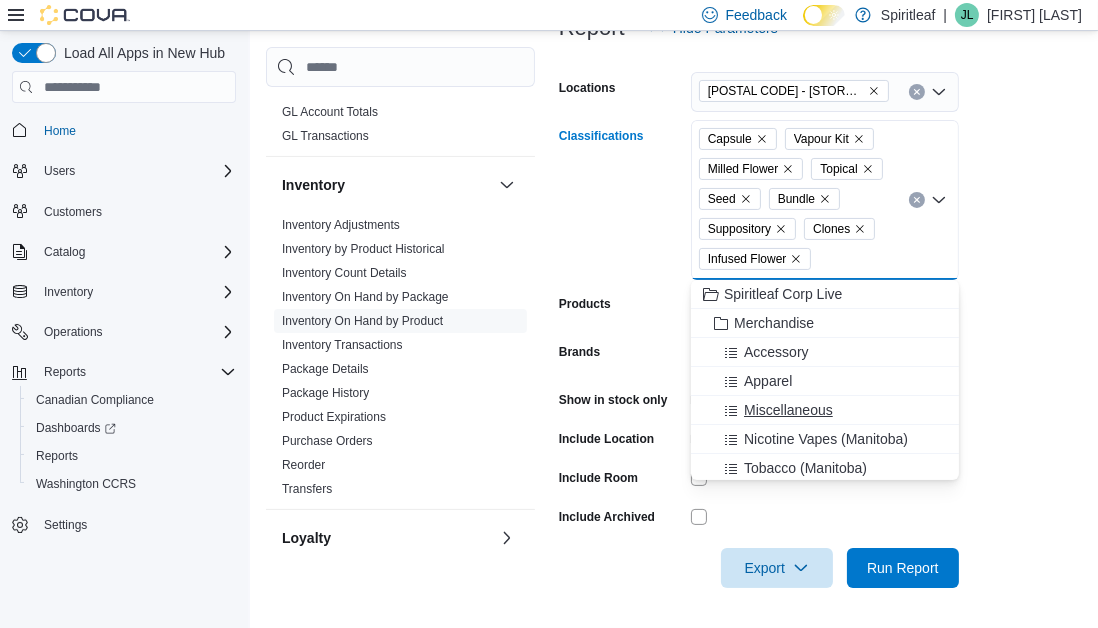 scroll, scrollTop: 466, scrollLeft: 0, axis: vertical 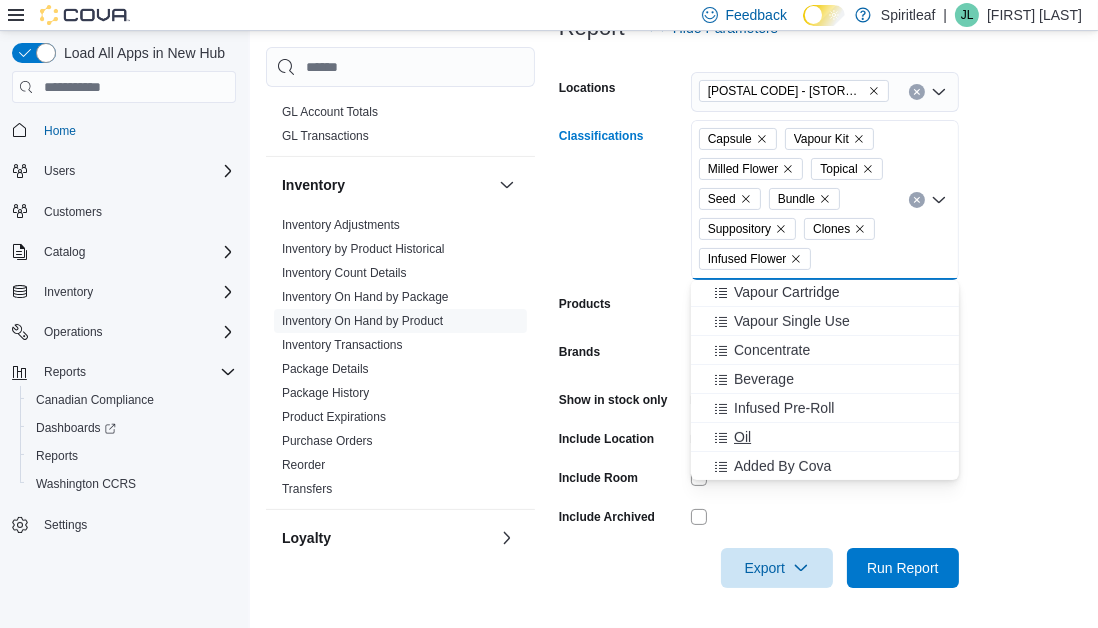 click on "Oil" at bounding box center [742, 437] 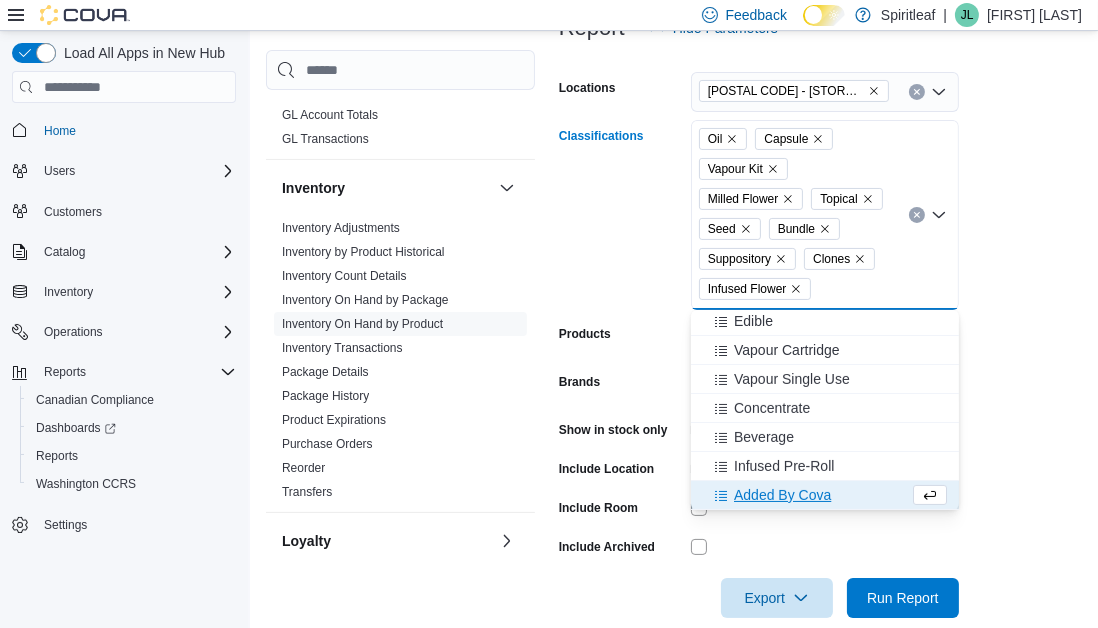 scroll, scrollTop: 437, scrollLeft: 0, axis: vertical 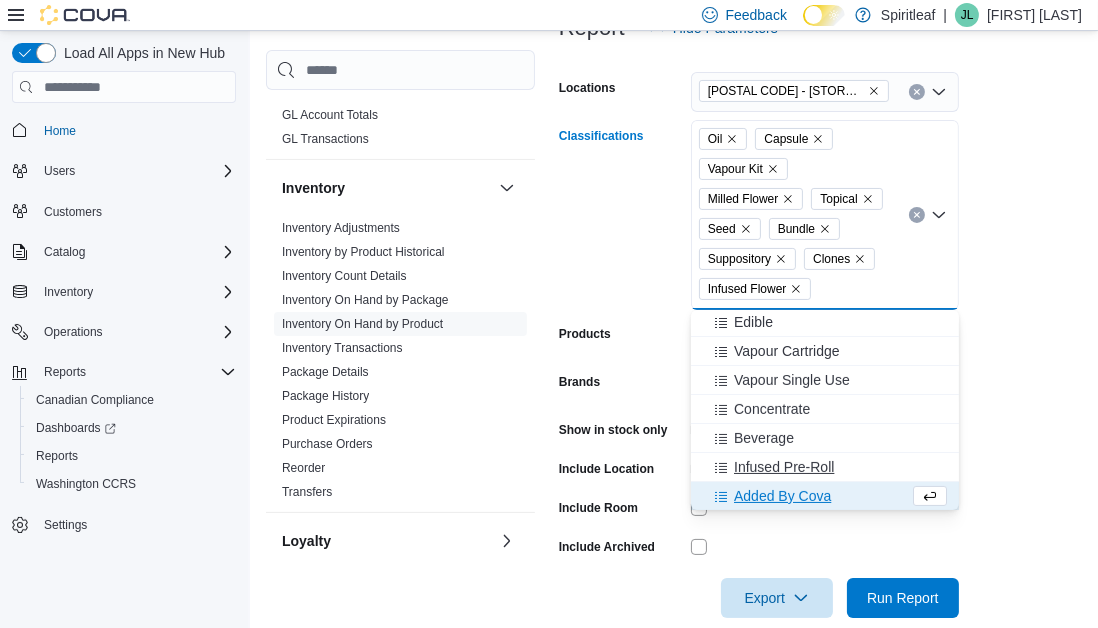 click on "Infused Pre-Roll" at bounding box center (784, 467) 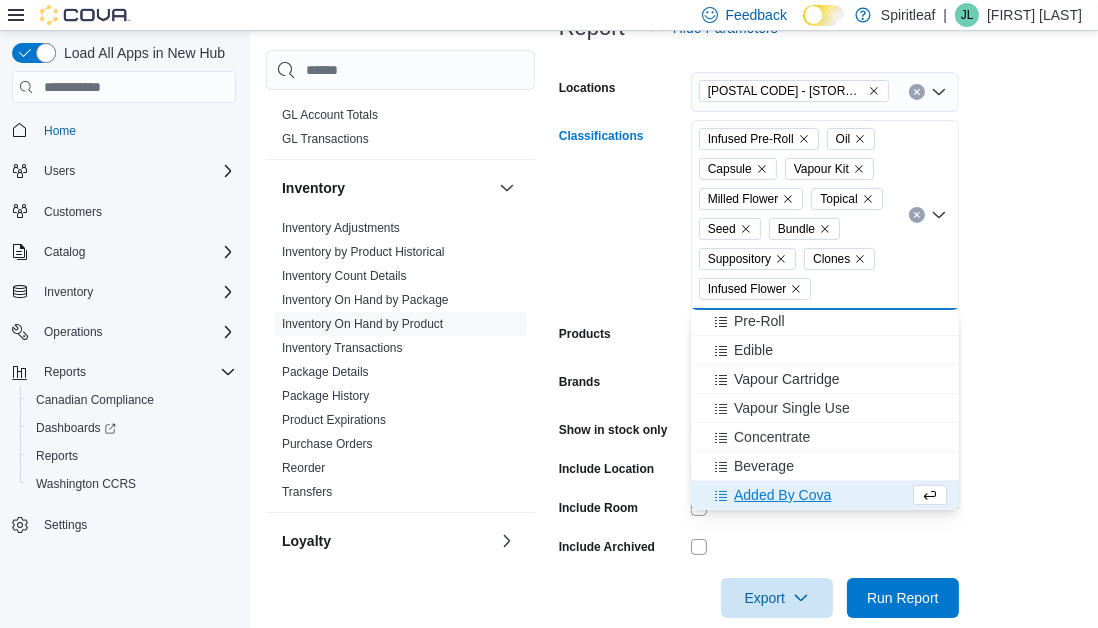 scroll, scrollTop: 408, scrollLeft: 0, axis: vertical 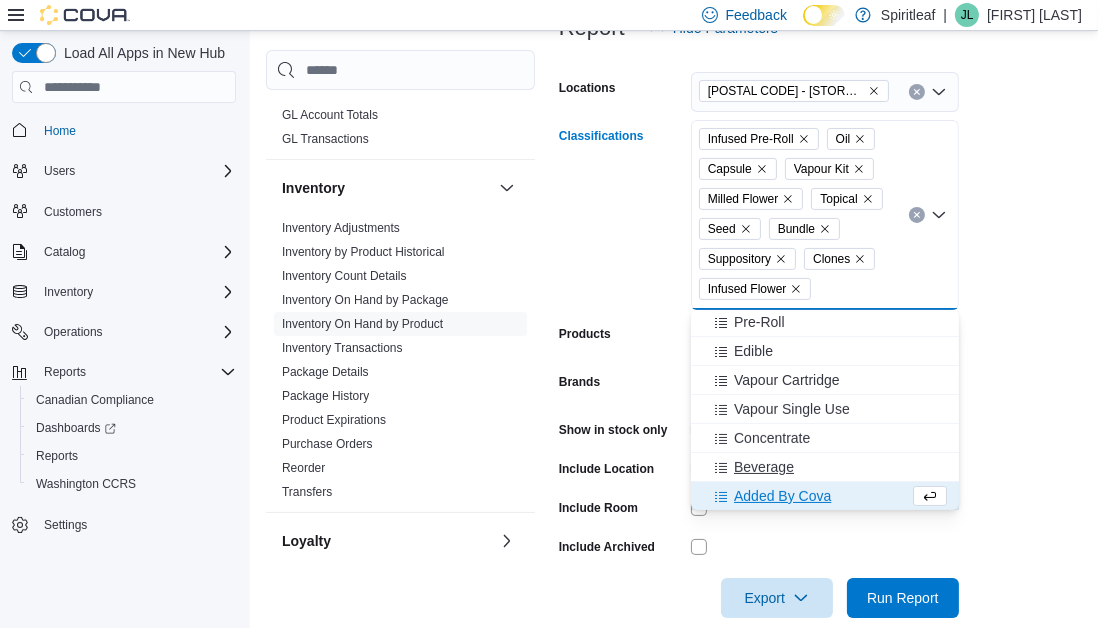 click on "Beverage" at bounding box center [764, 467] 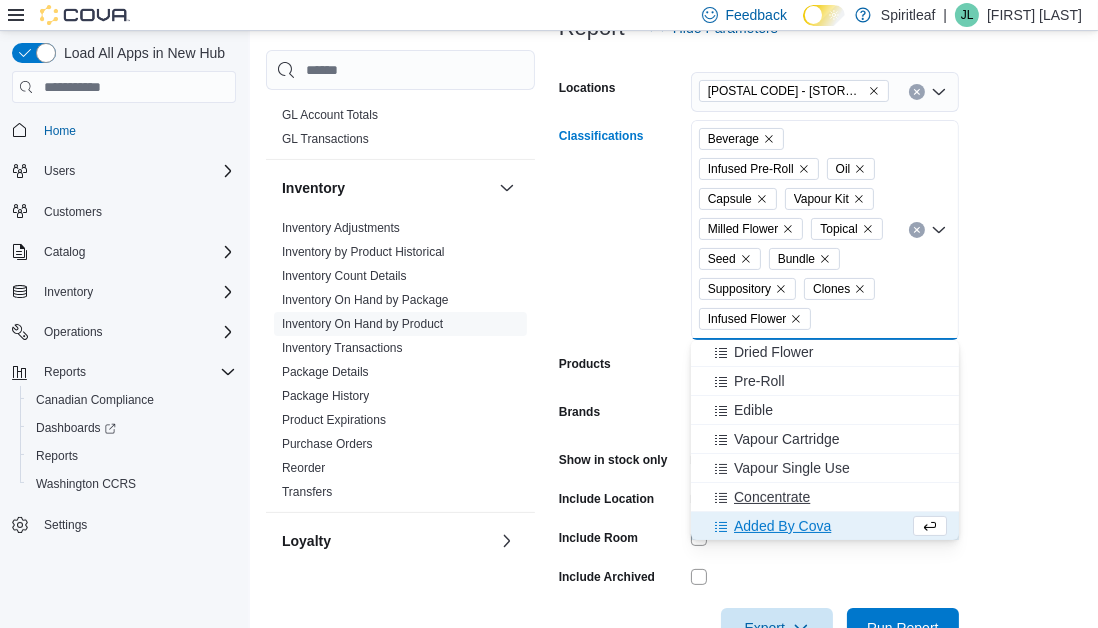 click on "Concentrate" at bounding box center [772, 497] 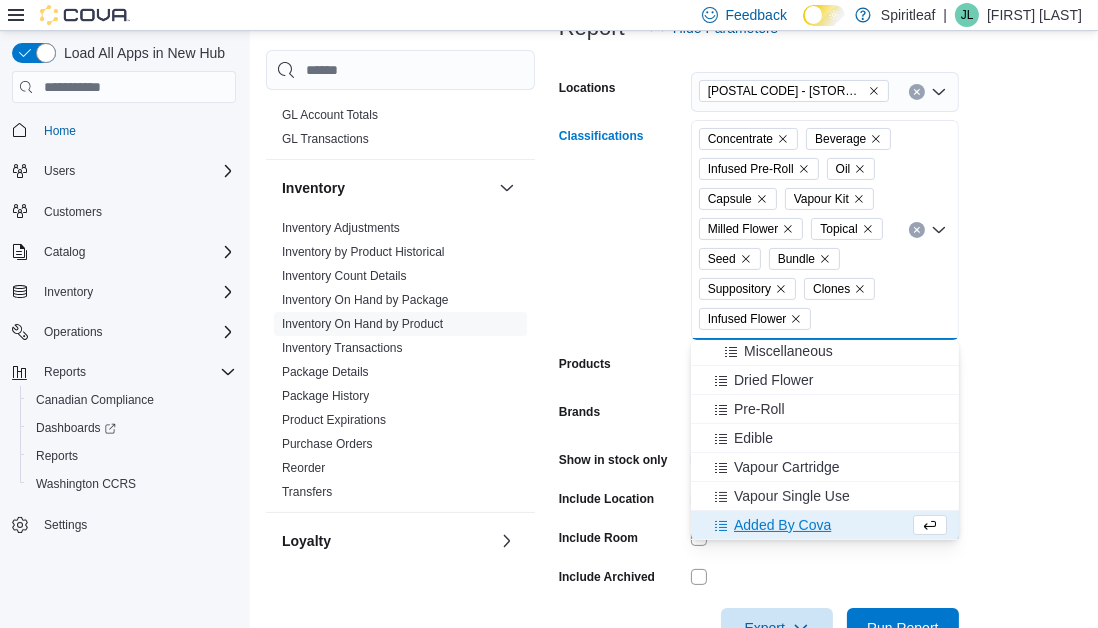 scroll, scrollTop: 350, scrollLeft: 0, axis: vertical 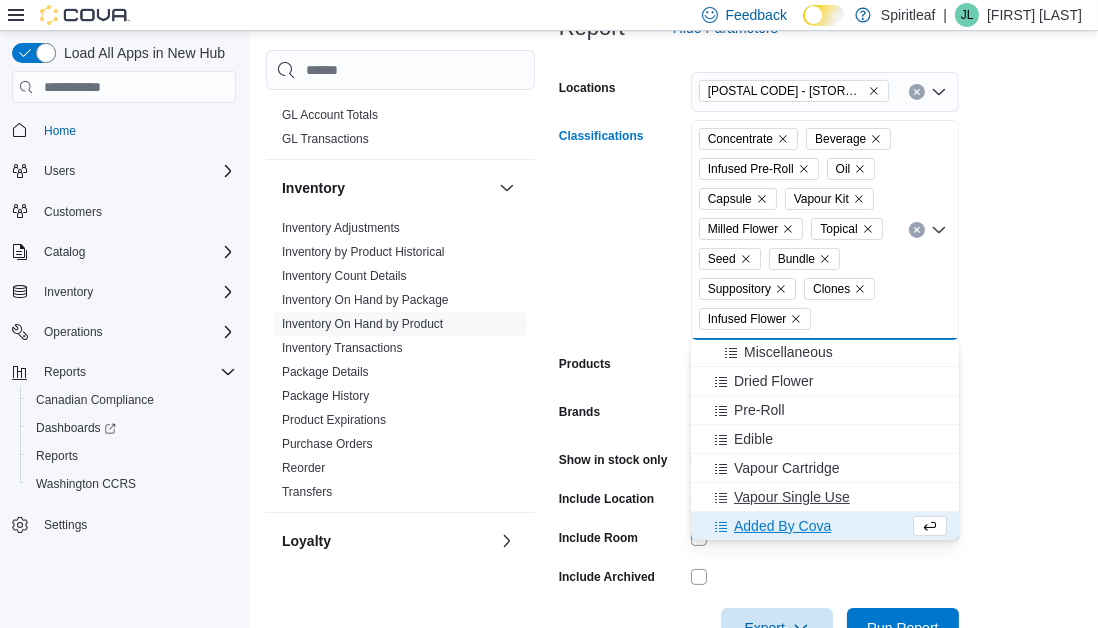 click on "Vapour Single Use" at bounding box center (792, 497) 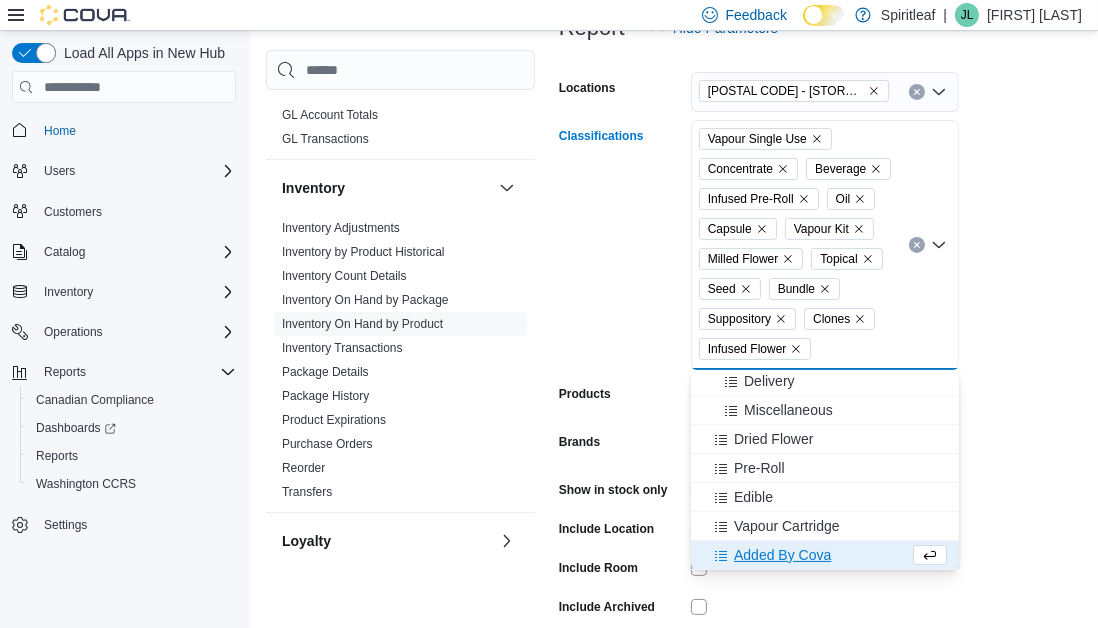 scroll, scrollTop: 321, scrollLeft: 0, axis: vertical 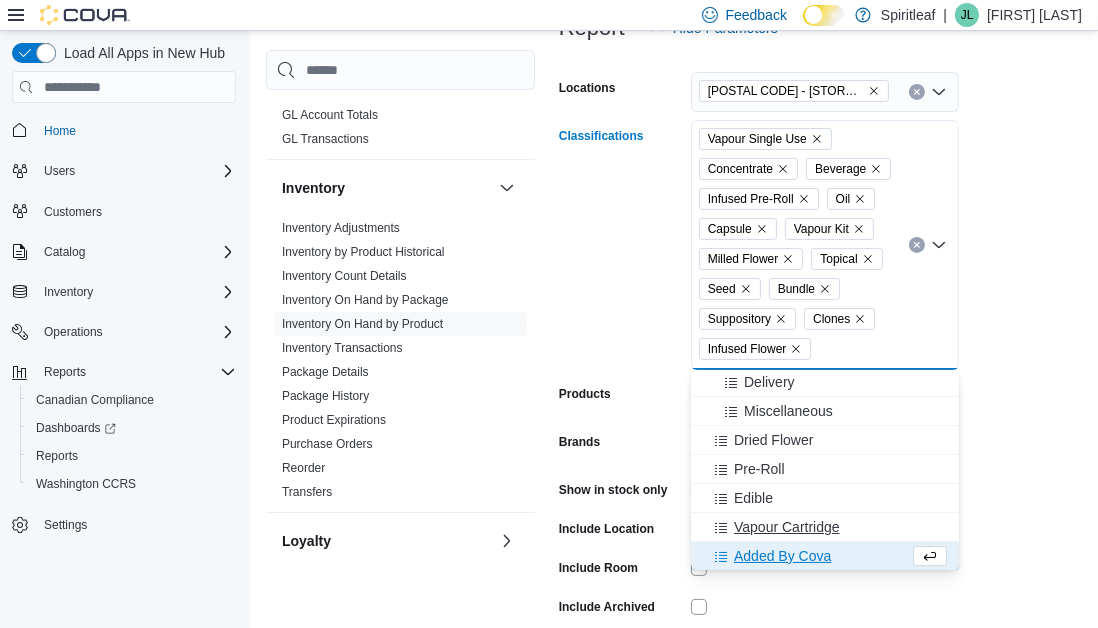 click on "Vapour Cartridge" at bounding box center (787, 527) 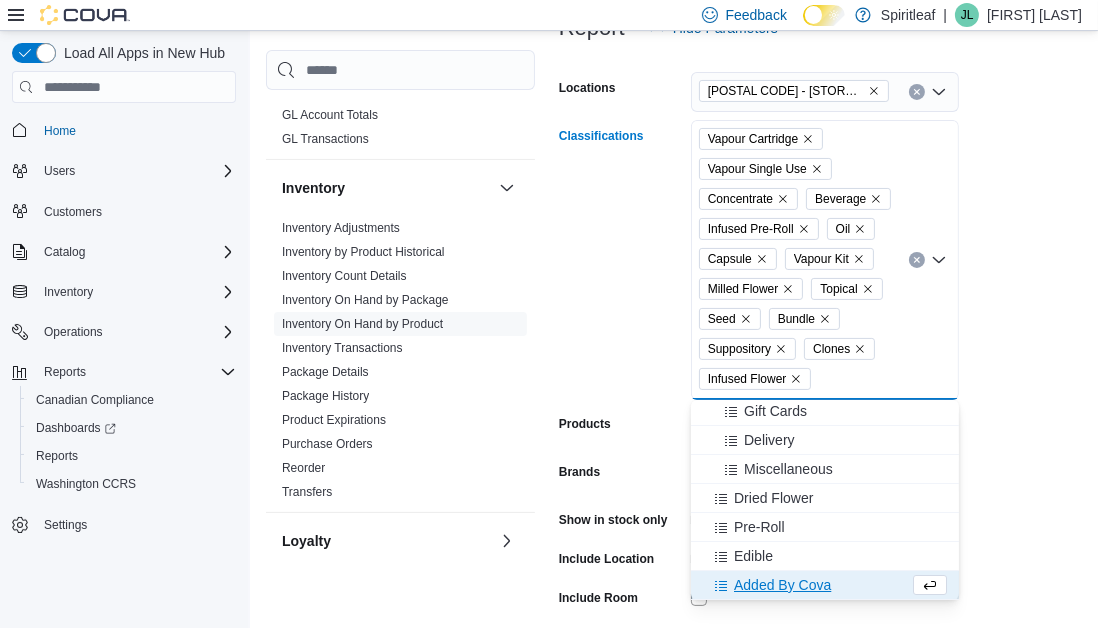 scroll, scrollTop: 292, scrollLeft: 0, axis: vertical 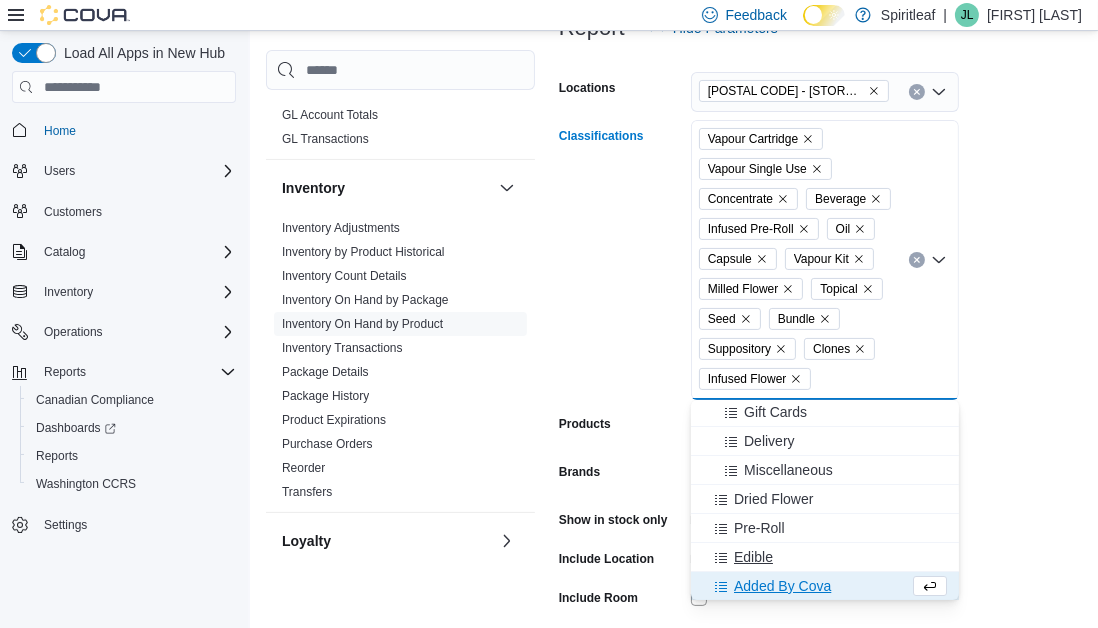 click on "Edible" at bounding box center (753, 557) 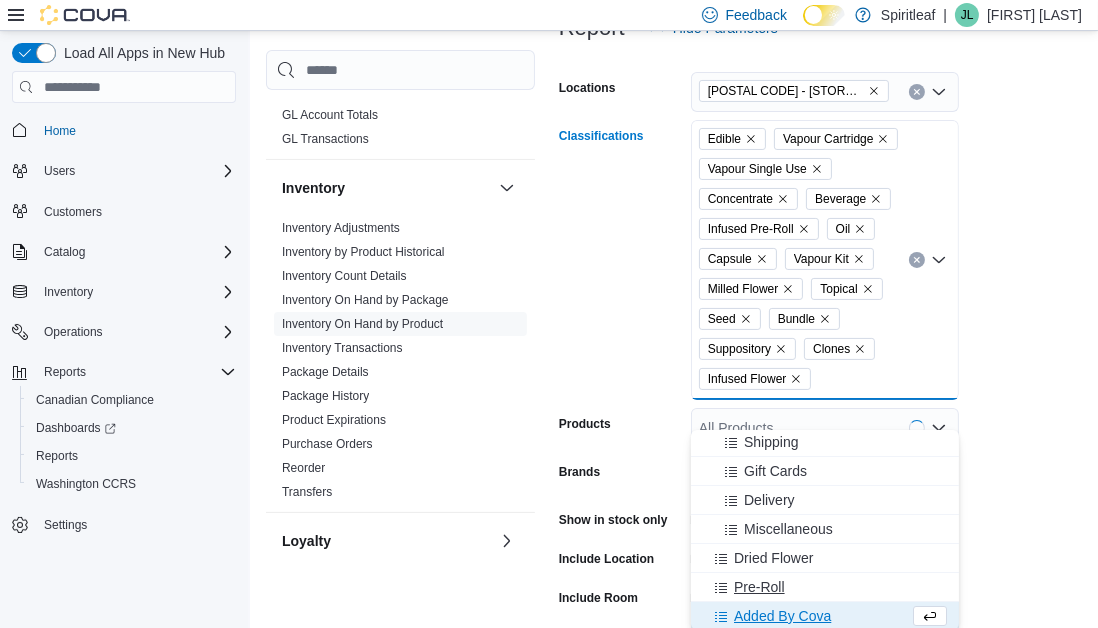 click on "Pre-Roll" at bounding box center (759, 587) 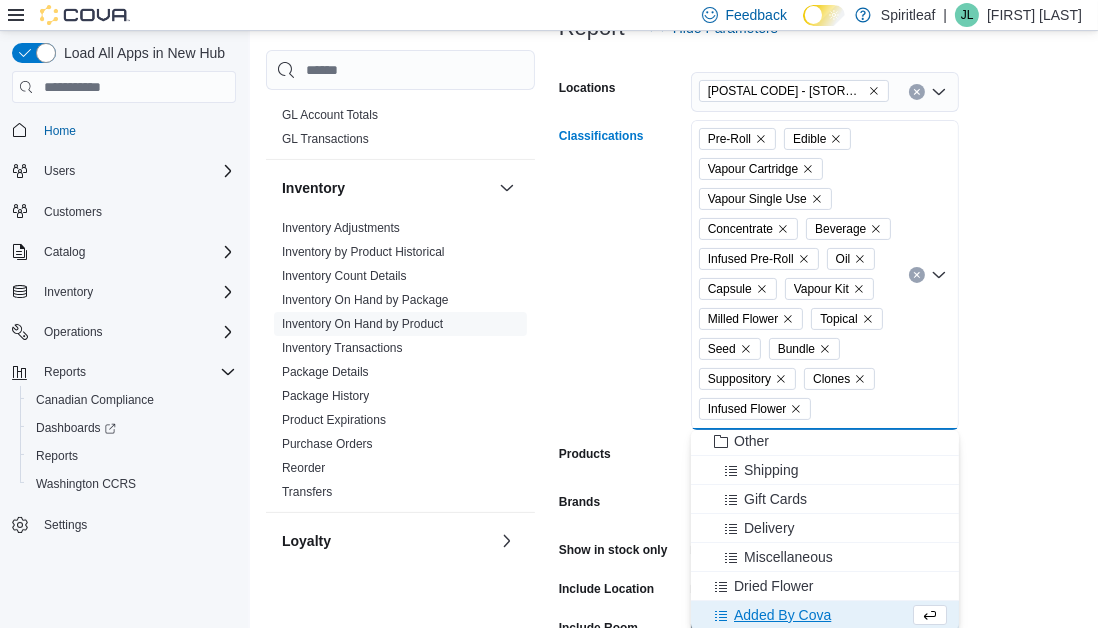scroll, scrollTop: 234, scrollLeft: 0, axis: vertical 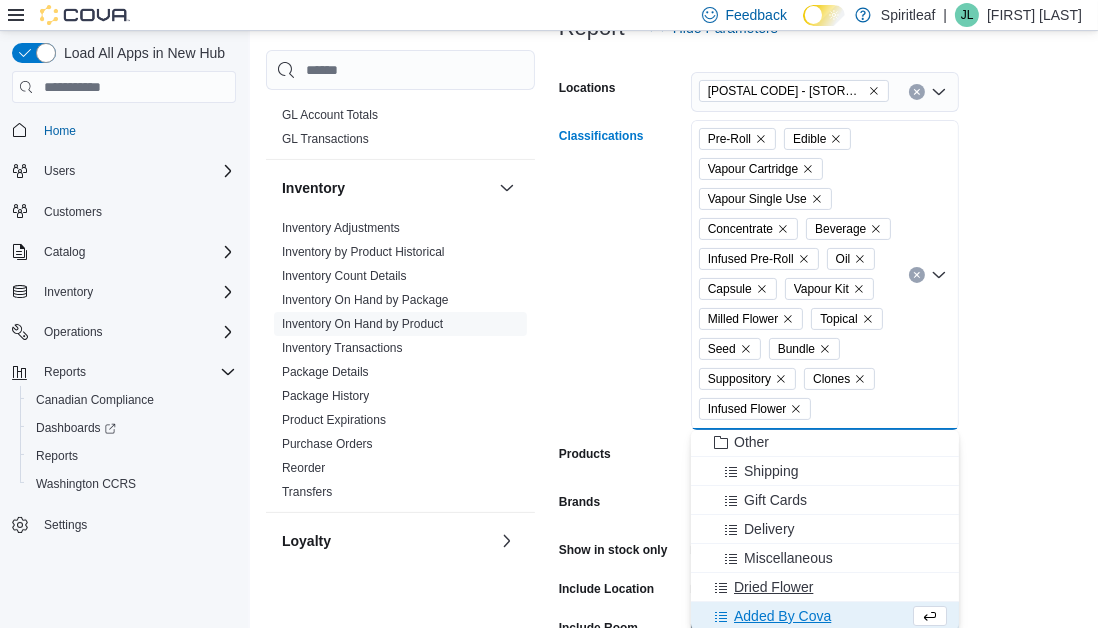 click on "Dried Flower" at bounding box center (773, 587) 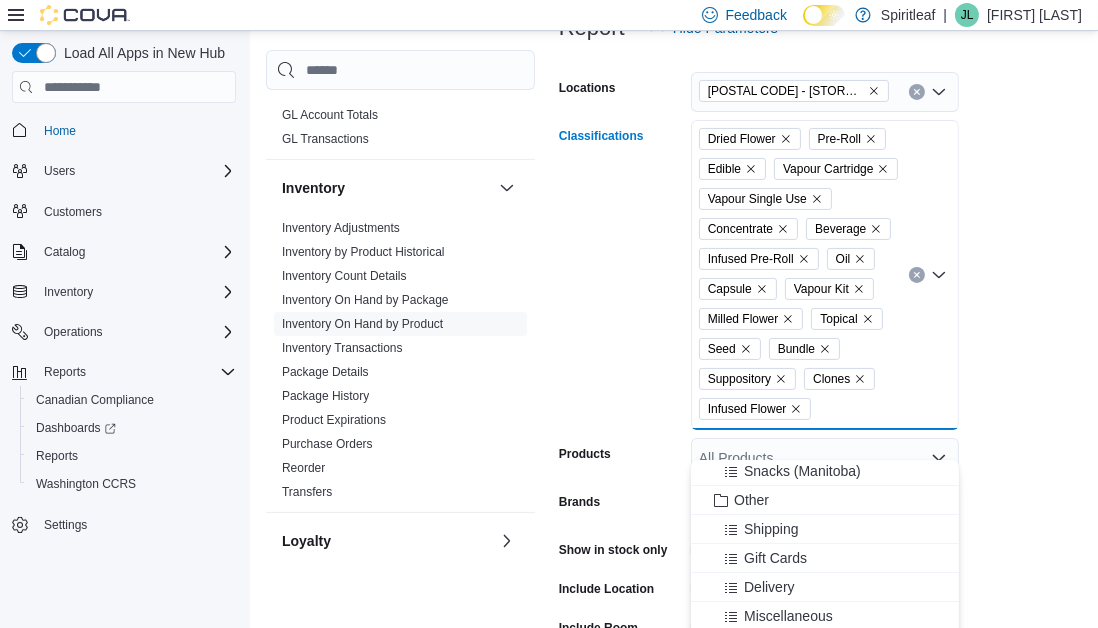 scroll, scrollTop: 205, scrollLeft: 0, axis: vertical 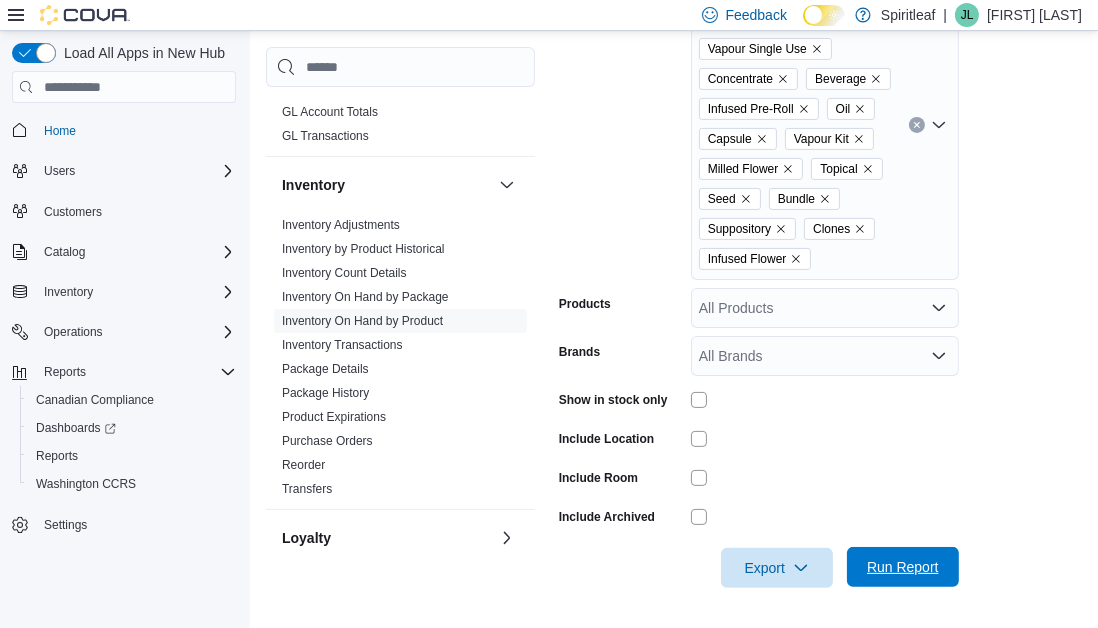 click on "Run Report" at bounding box center (903, 567) 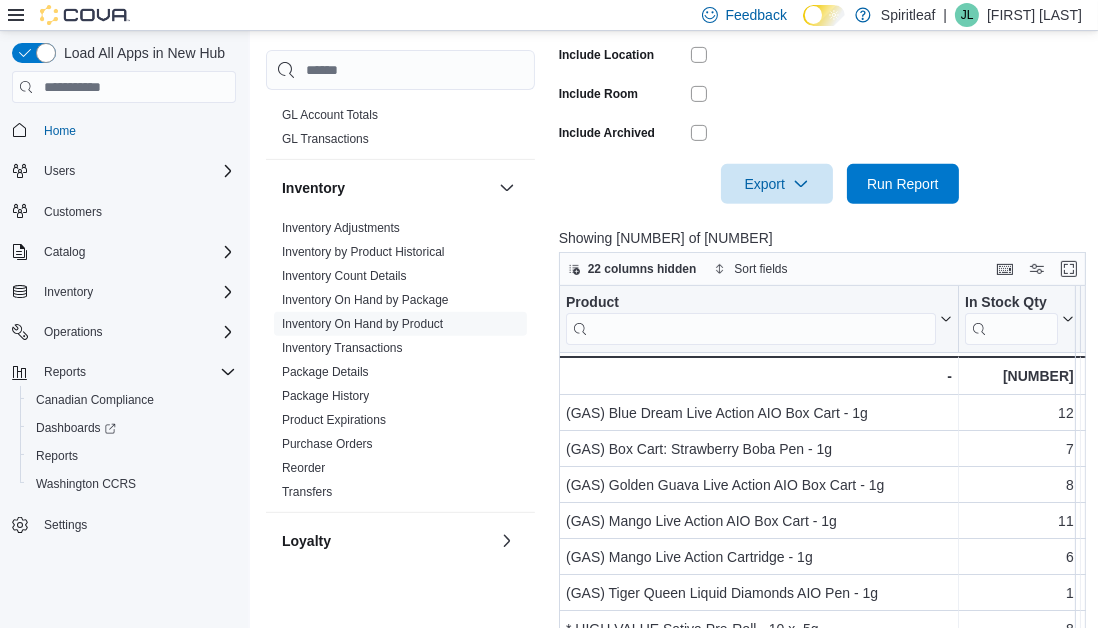 scroll, scrollTop: 846, scrollLeft: 0, axis: vertical 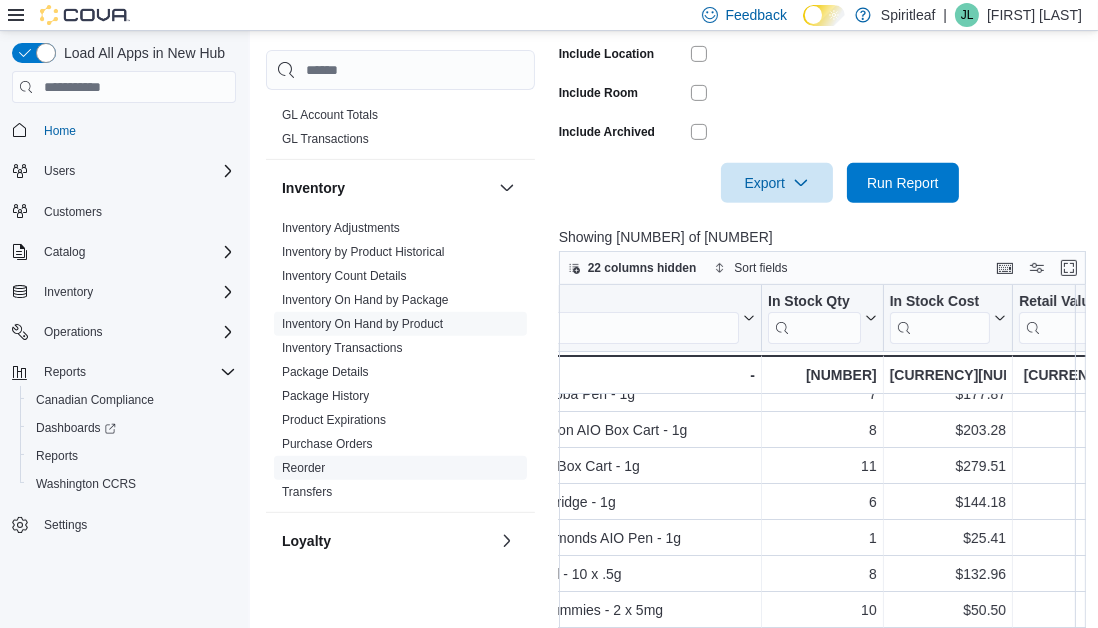 click on "Reorder" at bounding box center [400, 468] 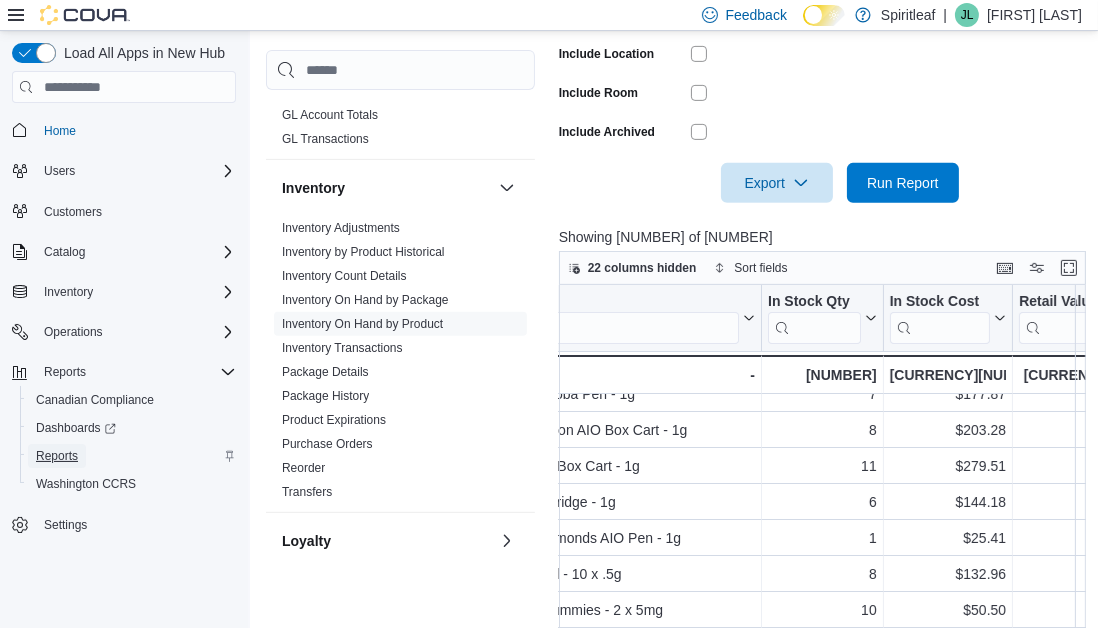 click on "Reports" at bounding box center [57, 456] 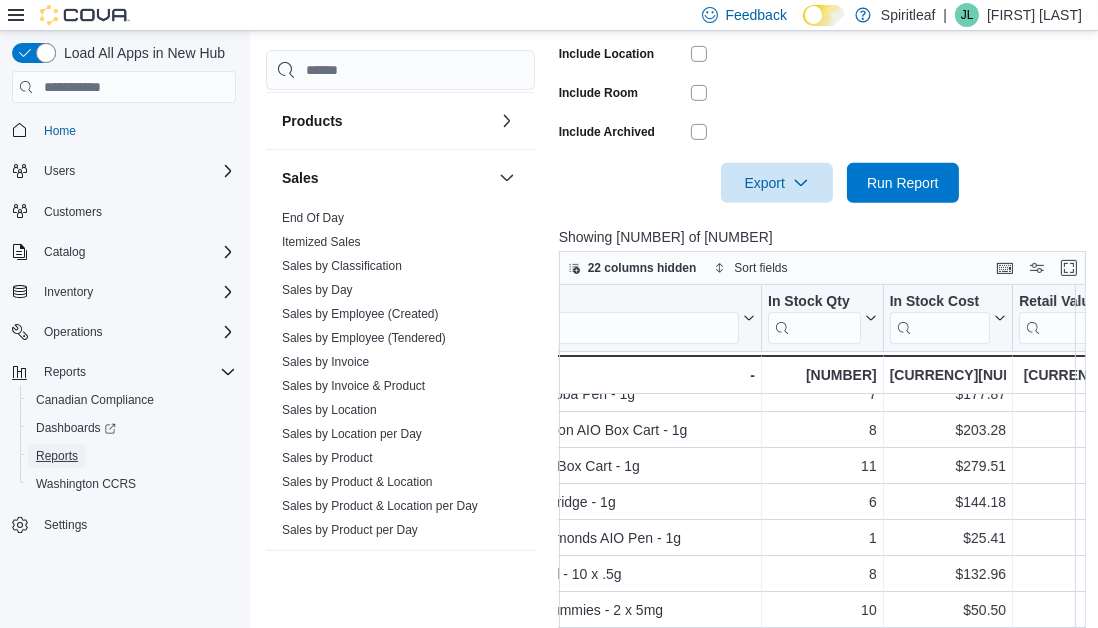 scroll, scrollTop: 1359, scrollLeft: 0, axis: vertical 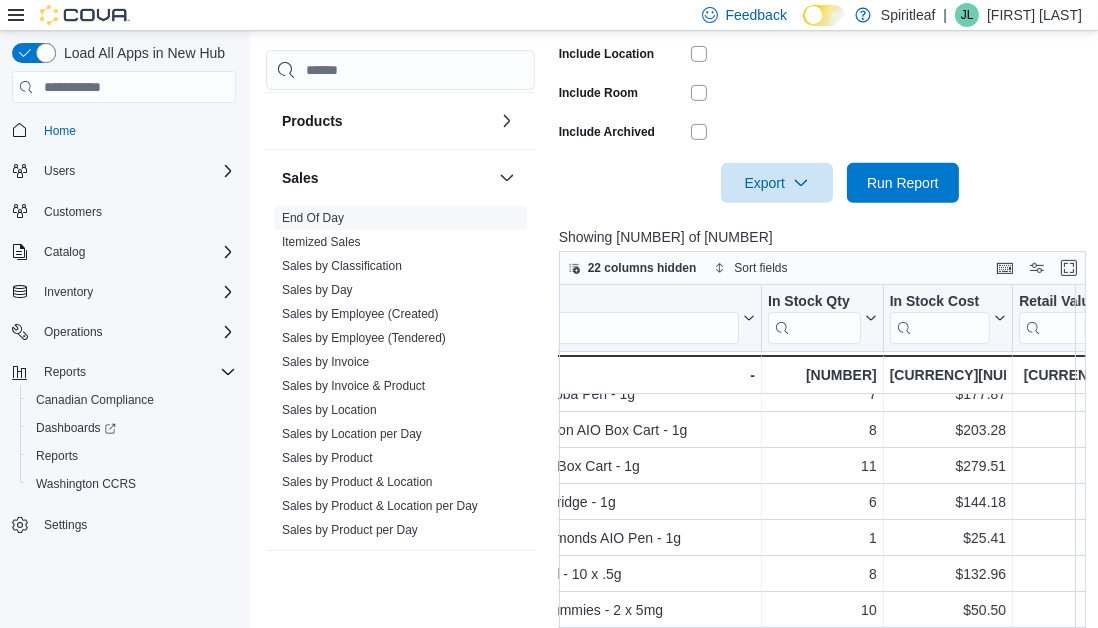 click on "End Of Day" at bounding box center (400, 218) 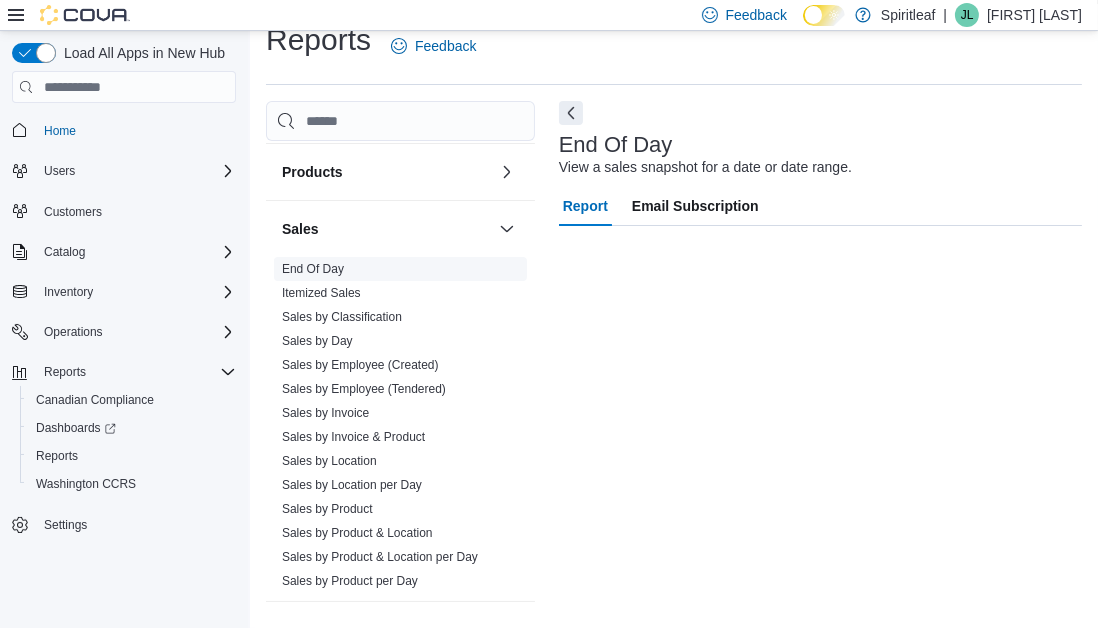 scroll, scrollTop: 27, scrollLeft: 0, axis: vertical 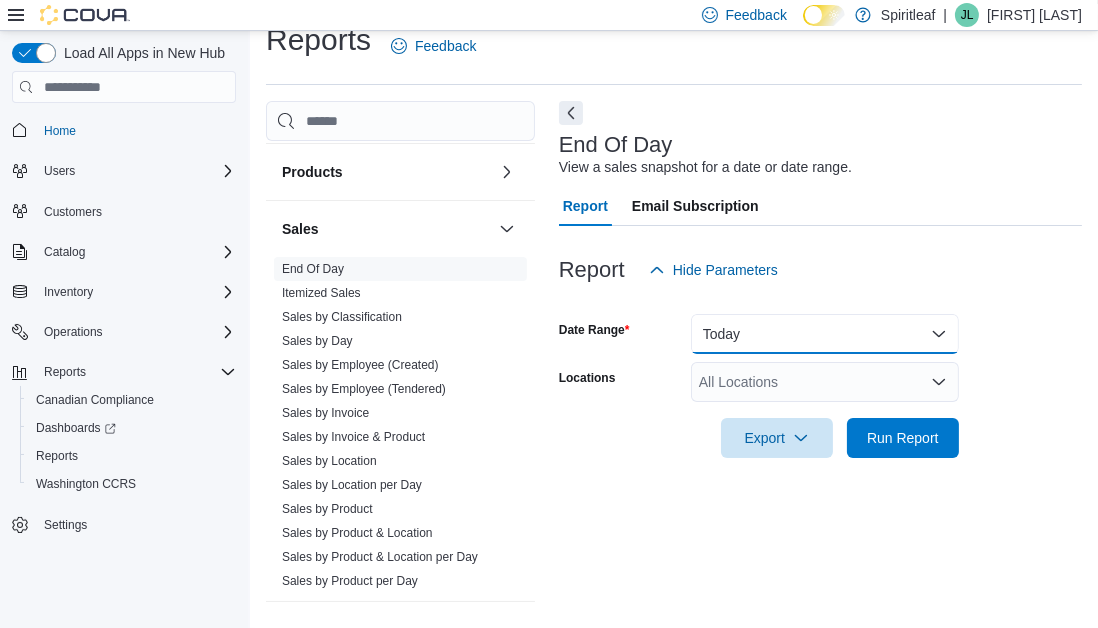 click on "Today" at bounding box center [825, 334] 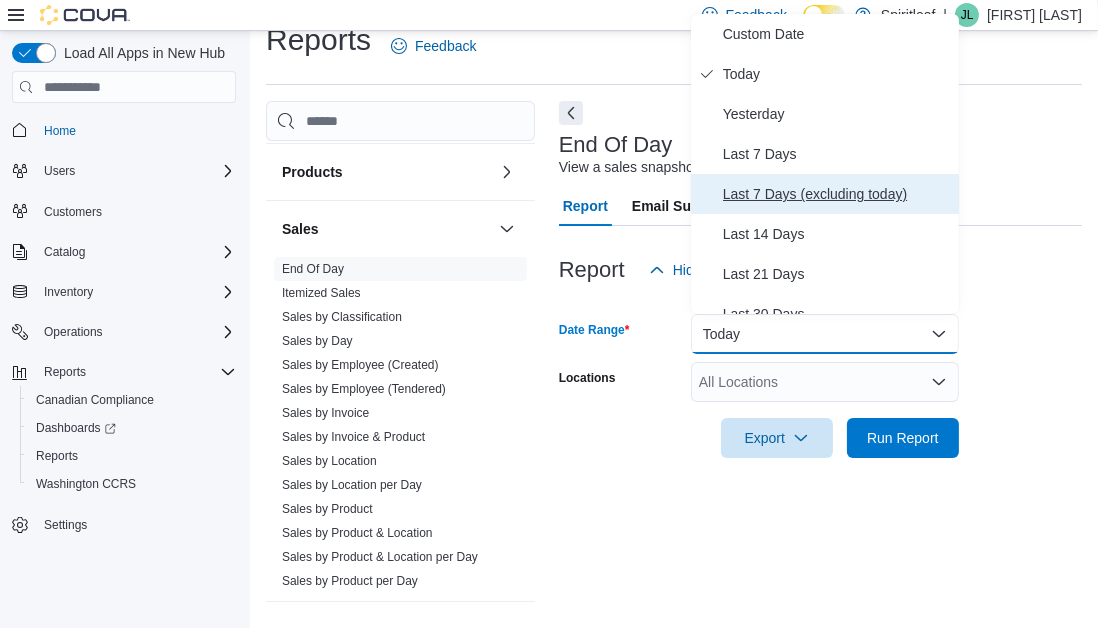 click on "Last 7 Days (excluding today)" at bounding box center [837, 194] 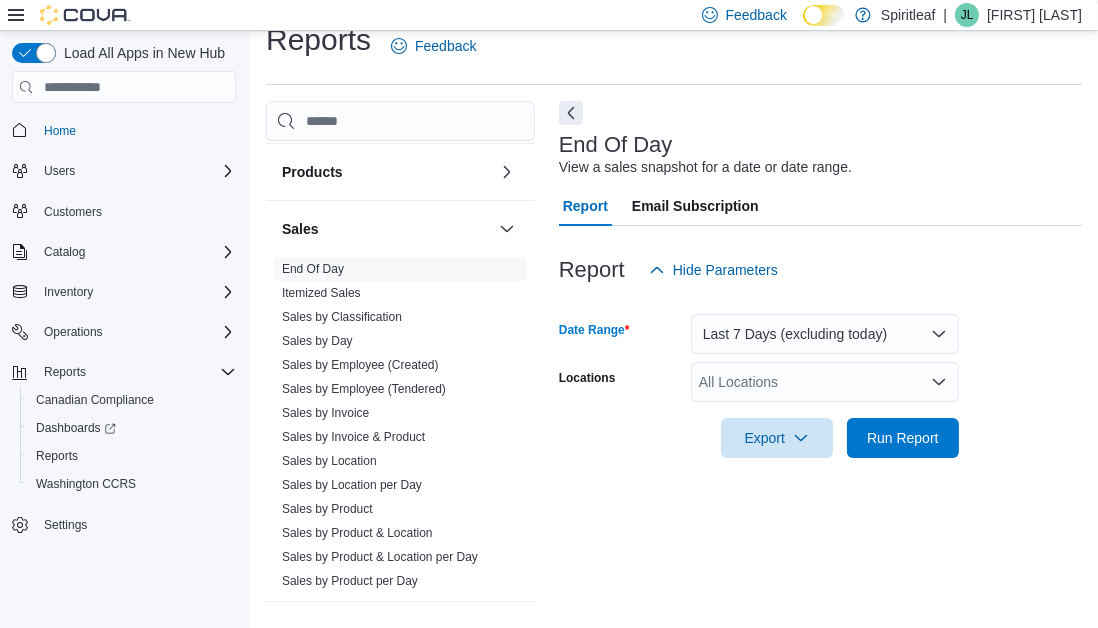 click on "All Locations" at bounding box center (825, 382) 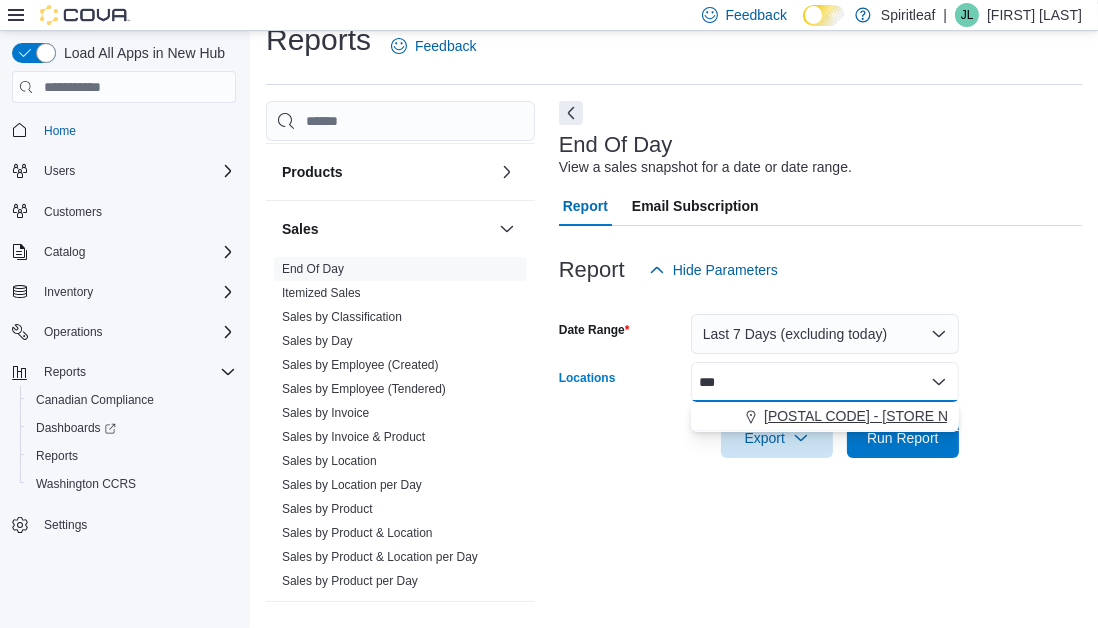 type on "***" 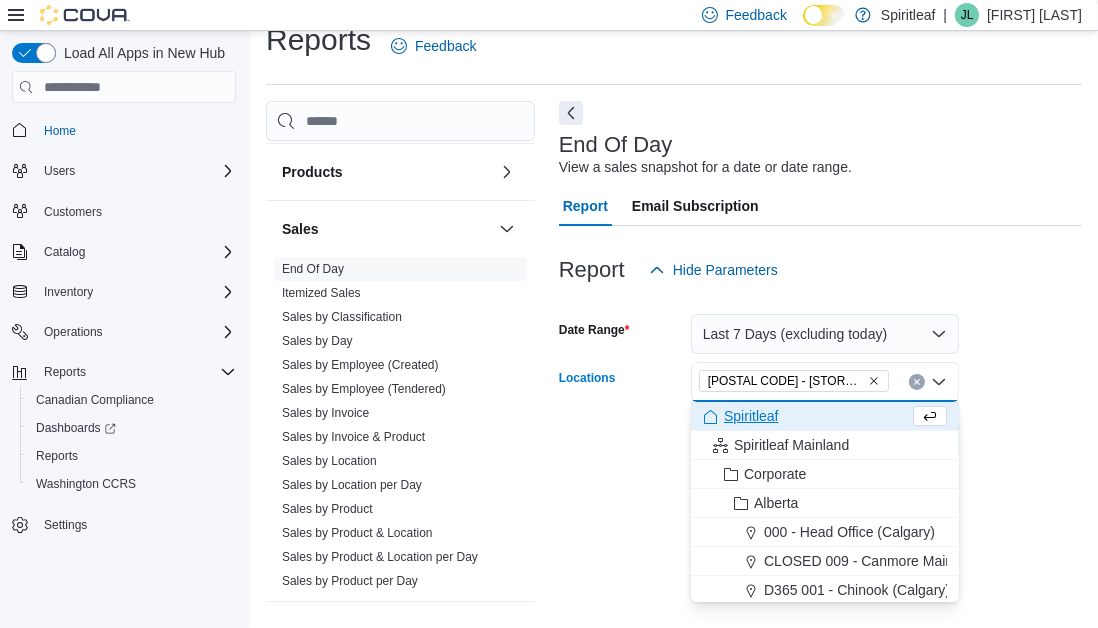 click on "Date Range Last 7 Days (excluding today) Locations [POSTAL CODE] - [STORE NAME] ([CITY]) Combo box. Selected. [POSTAL CODE] - [STORE NAME] ([CITY]). Press Backspace to delete [POSTAL CODE] - [STORE NAME] ([CITY]). Combo box input. All Locations. Type some text or, to display a list of choices, press Down Arrow. To exit the list of choices, press Escape. Export  Run Report" at bounding box center (820, 374) 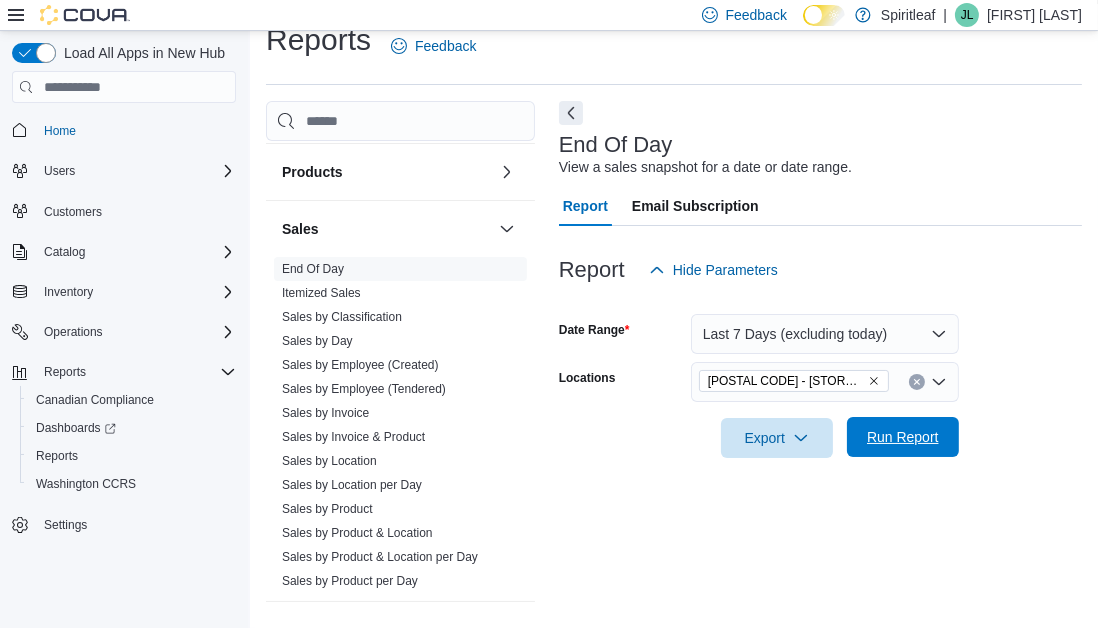 click on "Run Report" at bounding box center (903, 437) 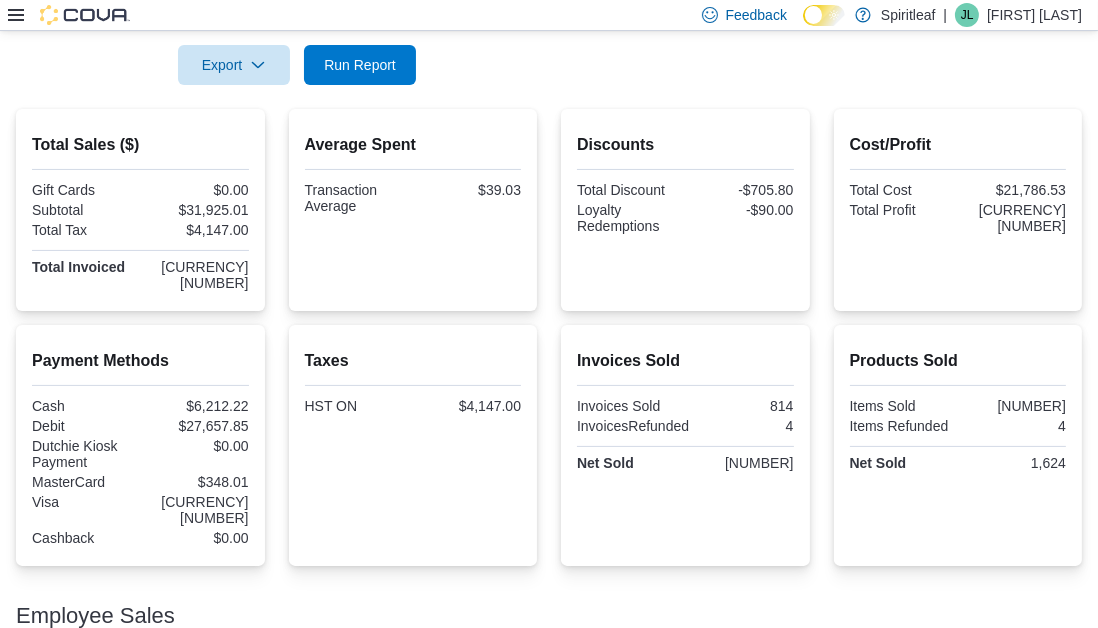 scroll, scrollTop: 0, scrollLeft: 0, axis: both 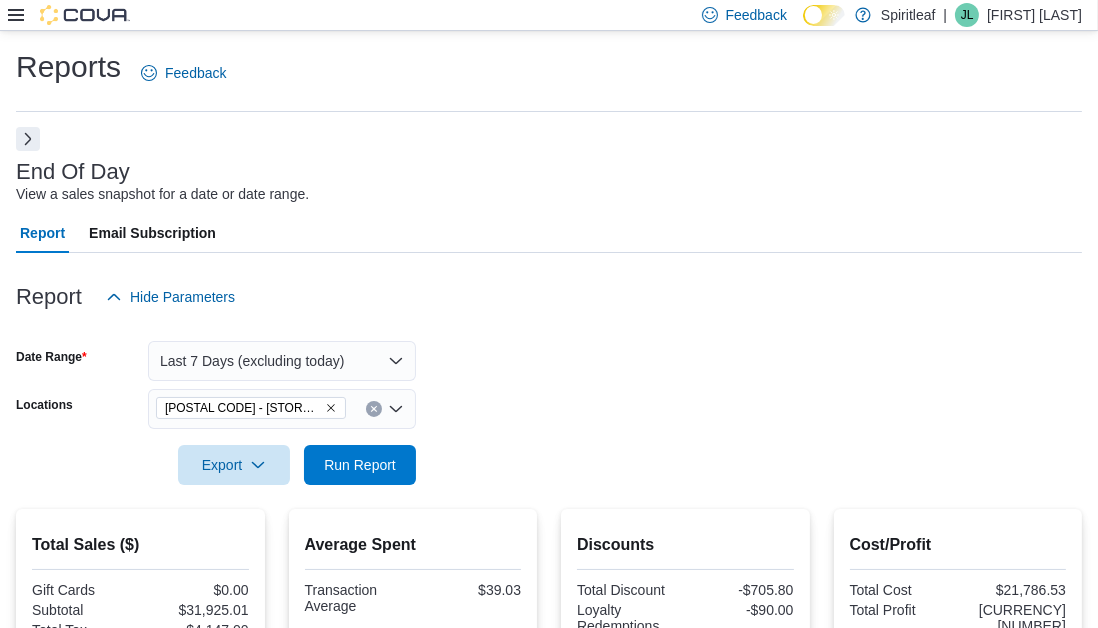 click at bounding box center (28, 139) 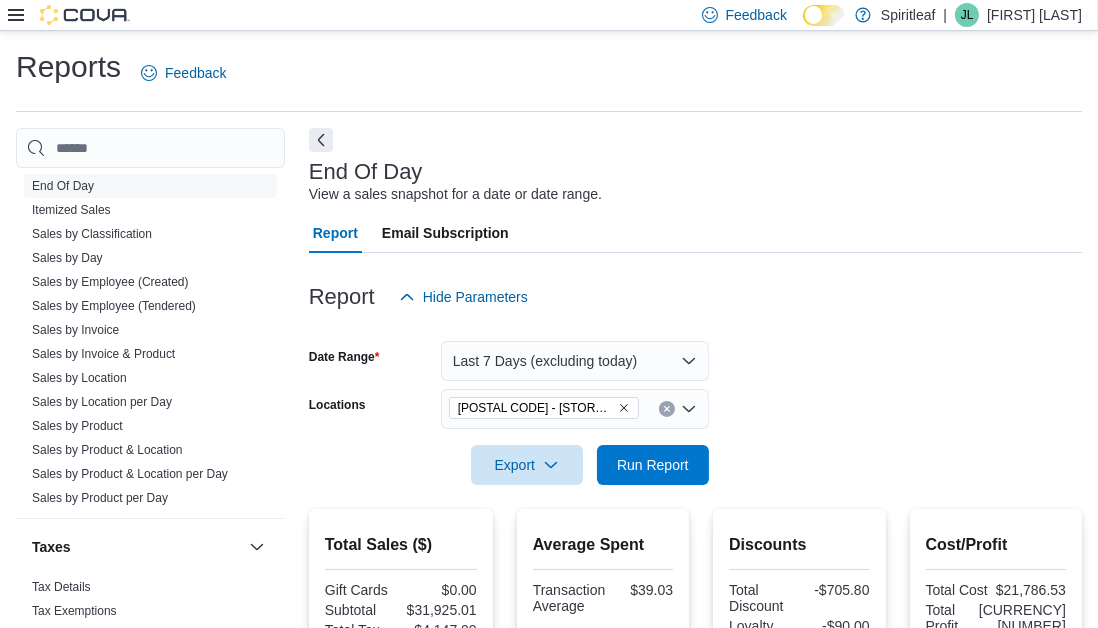 scroll, scrollTop: 1481, scrollLeft: 0, axis: vertical 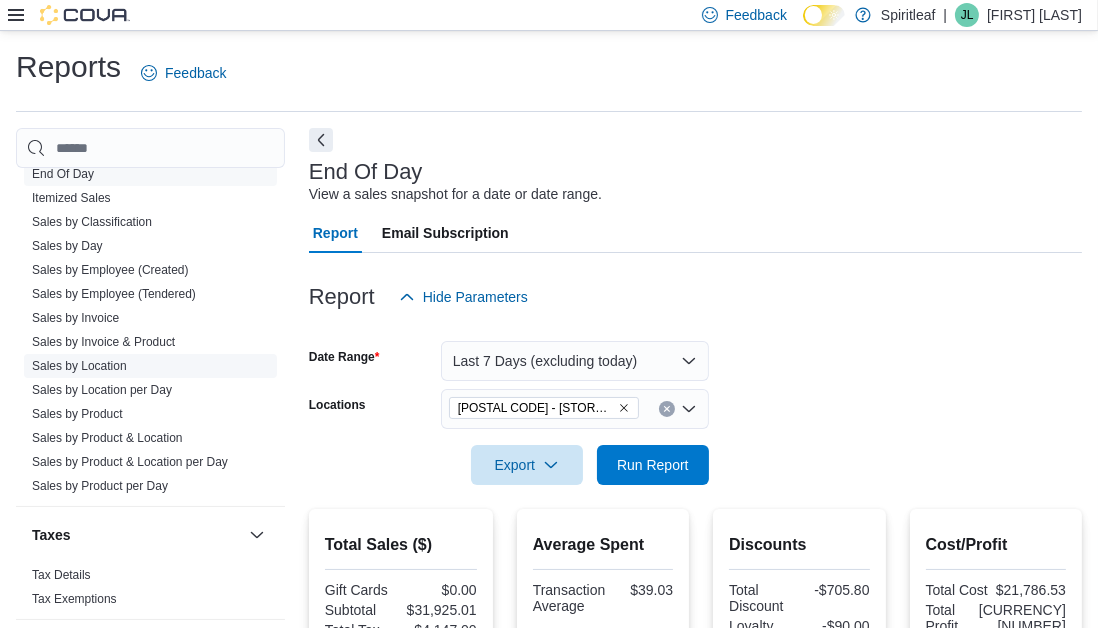 click on "Sales by Location" at bounding box center [79, 366] 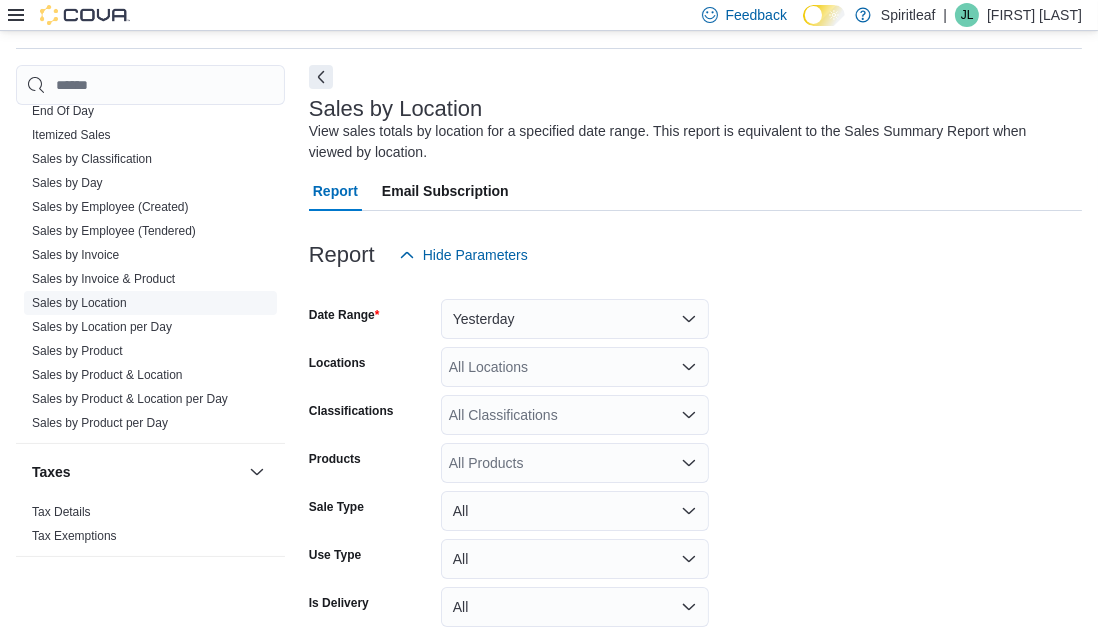 scroll, scrollTop: 67, scrollLeft: 0, axis: vertical 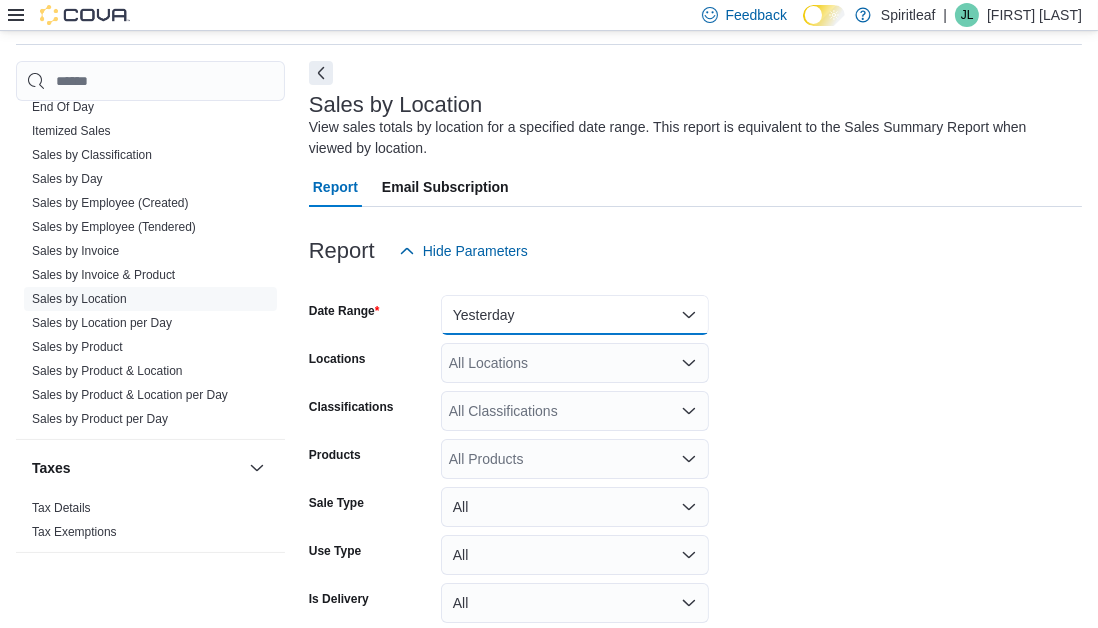 click on "Yesterday" at bounding box center (575, 315) 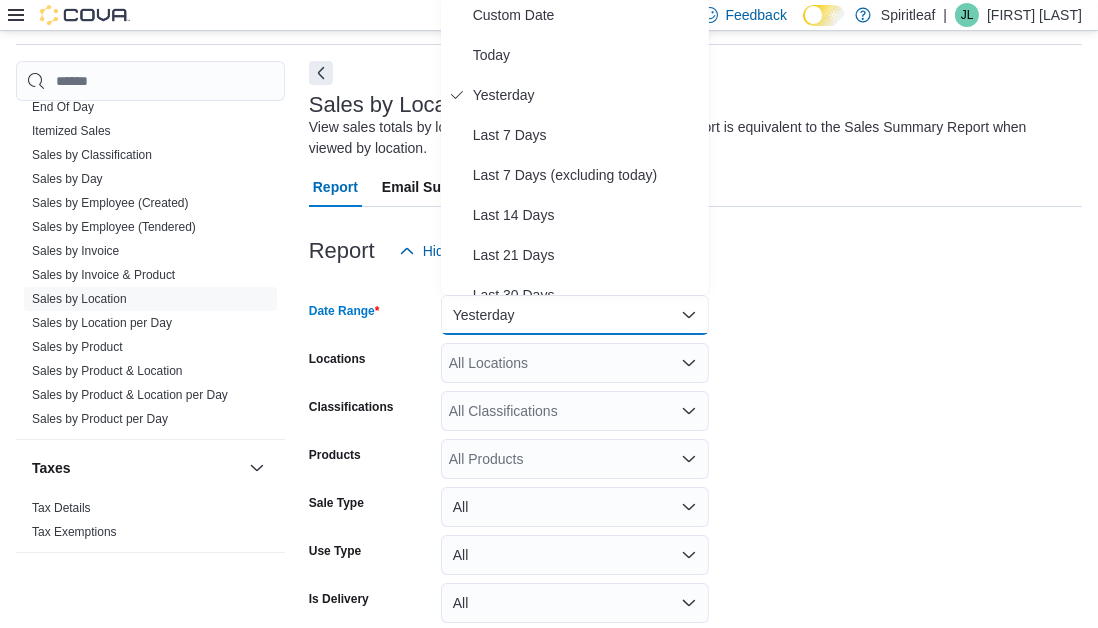 scroll, scrollTop: 62, scrollLeft: 0, axis: vertical 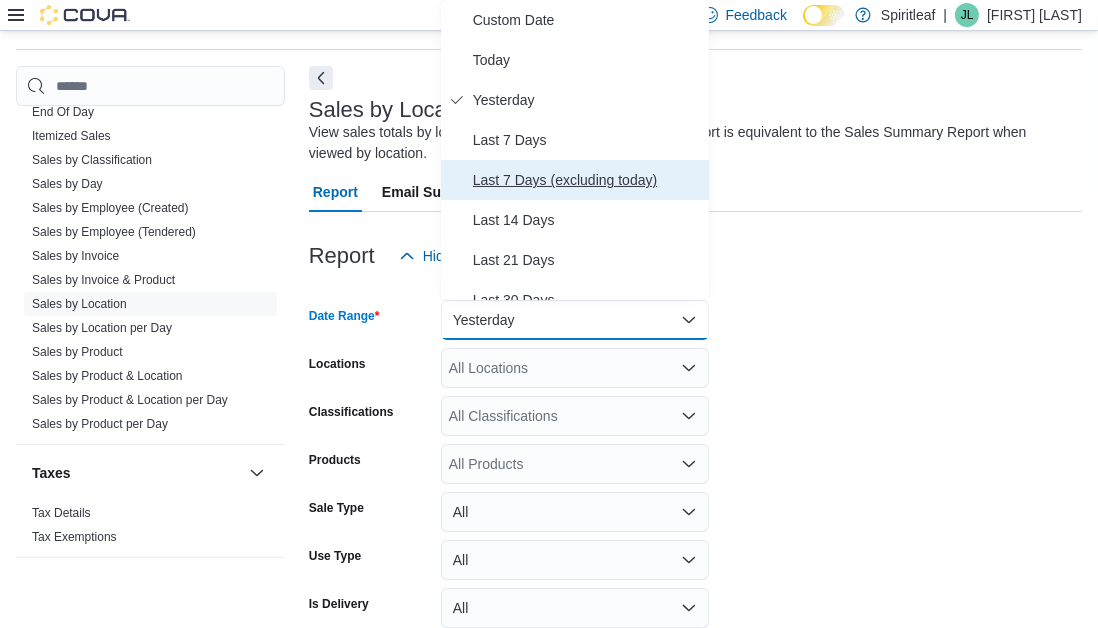 click on "Last 7 Days (excluding today)" at bounding box center [587, 180] 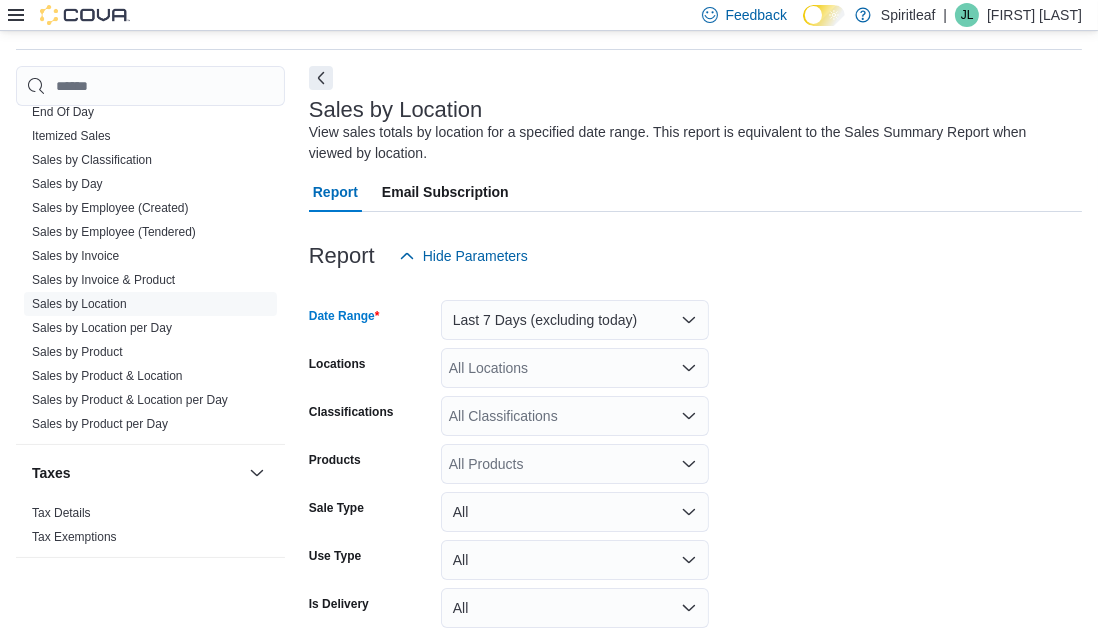 click on "All Locations" at bounding box center [575, 368] 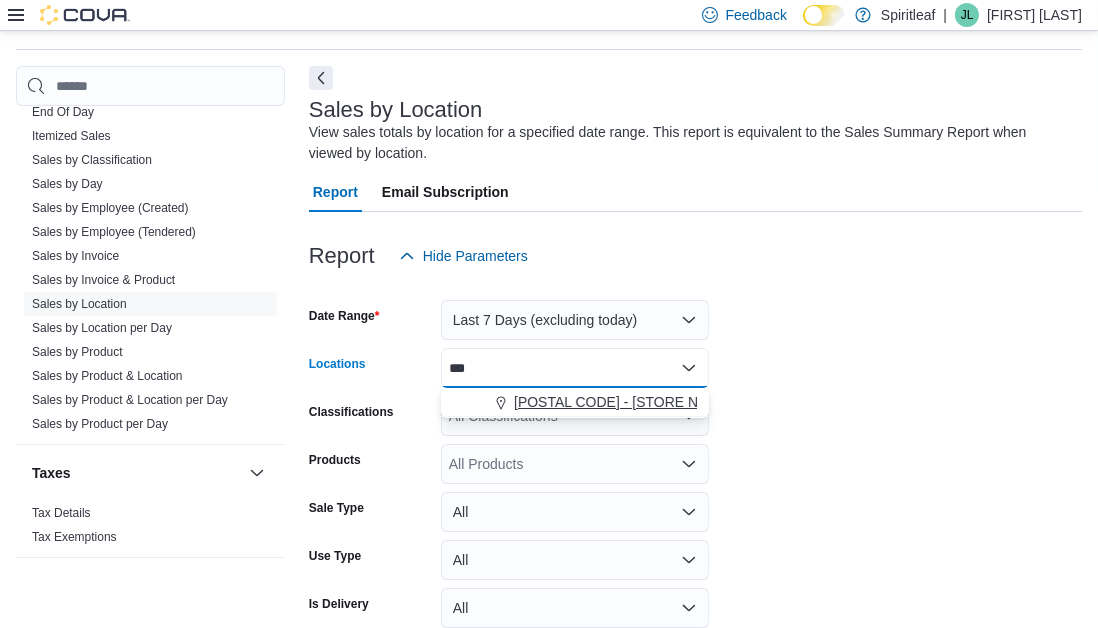 type on "***" 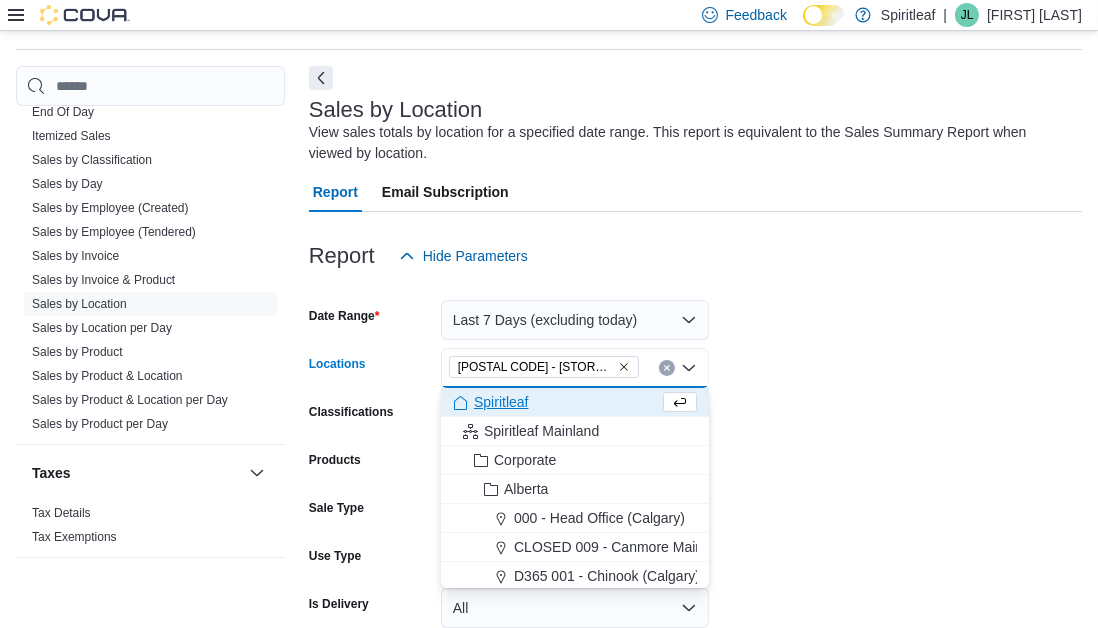 click on "Date Range Last 7 Days (excluding today) Locations [POSTAL CODE] - [STORE NAME] ([CITY]). Combo box. Selected. [POSTAL CODE] - [STORE NAME] ([CITY]). Press Backspace to delete [POSTAL CODE] - [STORE NAME] ([CITY]). Combo box input. All Locations. Type some text or, to display a list of choices, press Down Arrow. To exit the list of choices, press Escape. Classifications All Classifications Products All Products Sale Type All Use Type All Is Delivery All Export  Run Report" at bounding box center (695, 480) 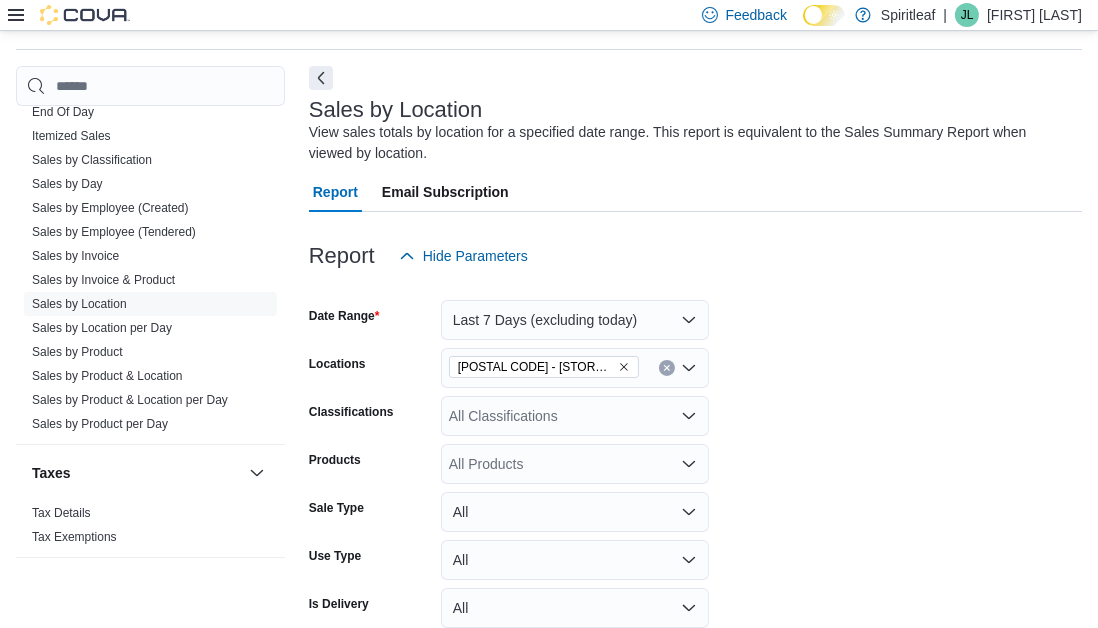 scroll, scrollTop: 158, scrollLeft: 0, axis: vertical 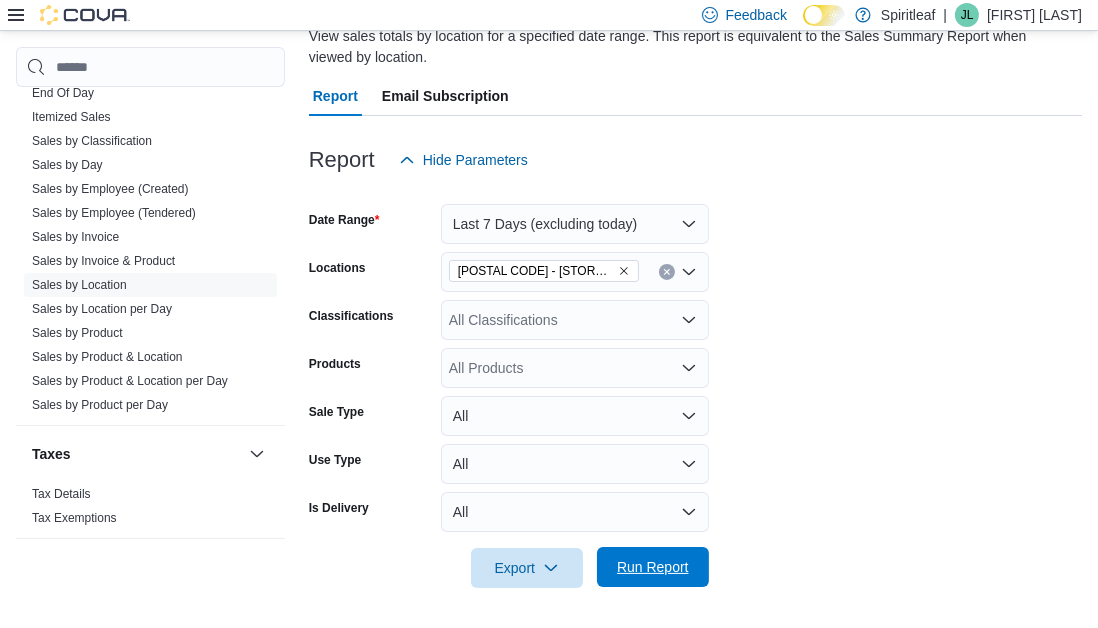 click on "Run Report" at bounding box center [653, 567] 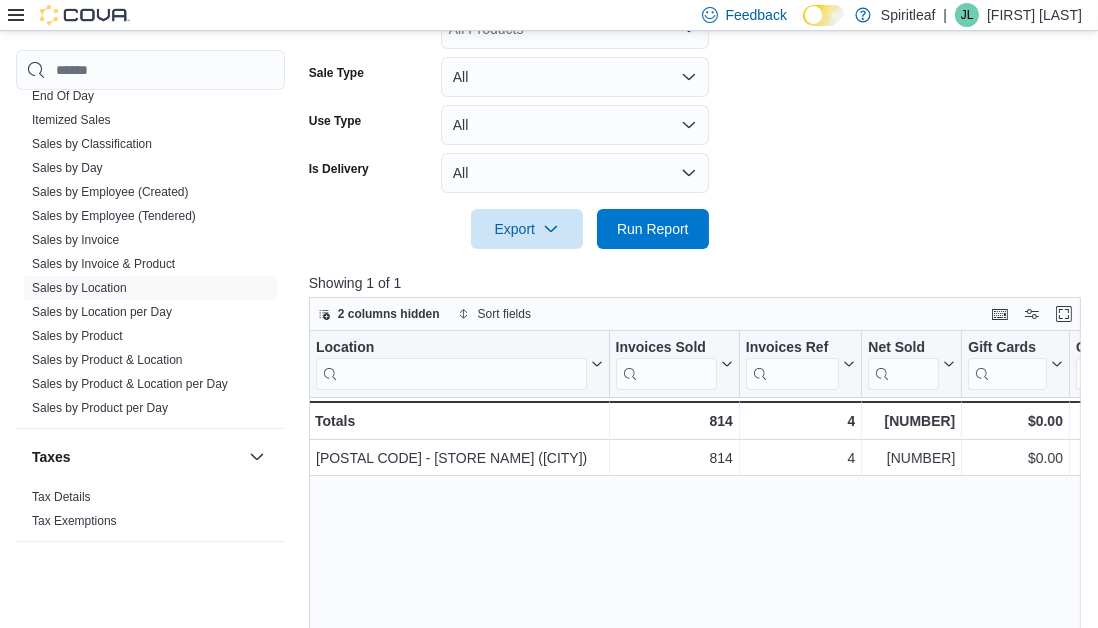 scroll, scrollTop: 510, scrollLeft: 0, axis: vertical 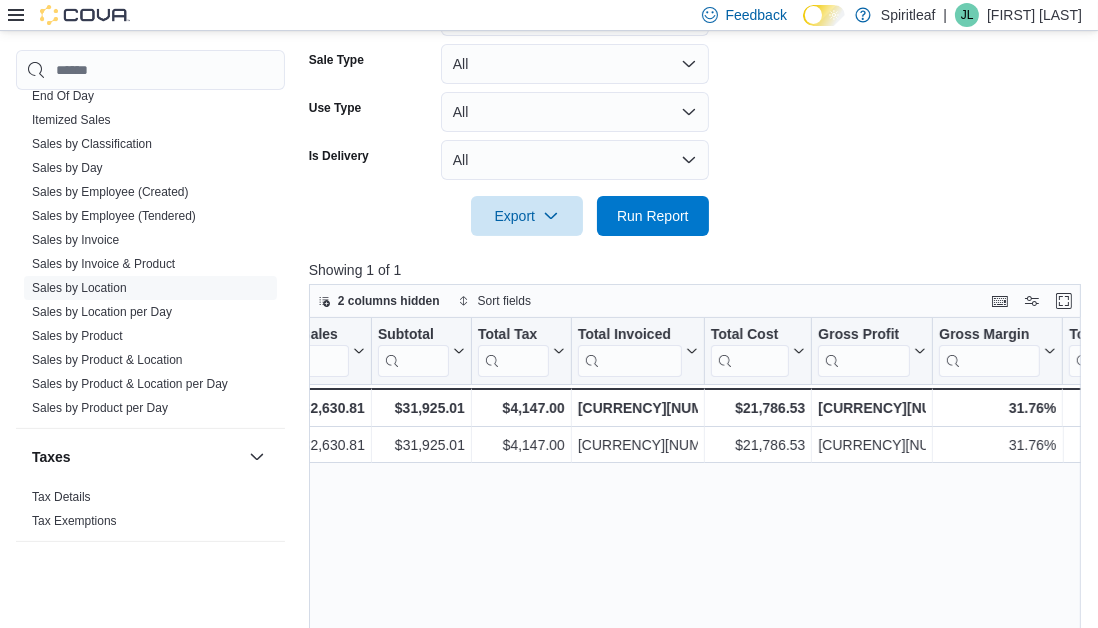 click on "Location Click to view column header actions Invoices Sold Click to view column header actions Invoices Ref Click to view column header actions Net Sold Click to view column header actions Gift Cards Click to view column header actions Gross Sales Click to view column header actions Subtotal Click to view column header actions Total Tax Click to view column header actions Total Invoiced Click to view column header actions Total Cost Click to view column header actions Gross Profit Click to view column header actions Gross Margin Click to view column header actions Total Discount Click to view column header actions Markdown Percent Click to view column header actions Items Per Transaction Click to view column header actions Qty Per Transaction Click to view column header actions Transaction Average Click to view column header actions Cashback Click to view column header actions Loyalty Redemptions Click to view column header actions Cash Click to view column header actions Debit Dutchie Kiosk Payment Visa Tips" at bounding box center [699, 552] 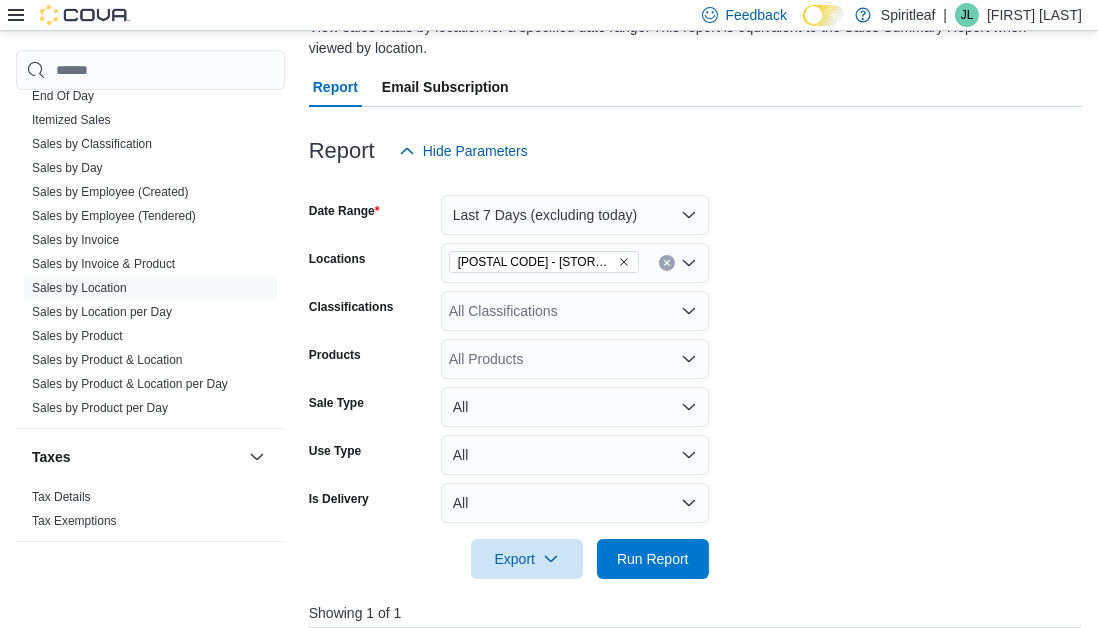 scroll, scrollTop: 155, scrollLeft: 0, axis: vertical 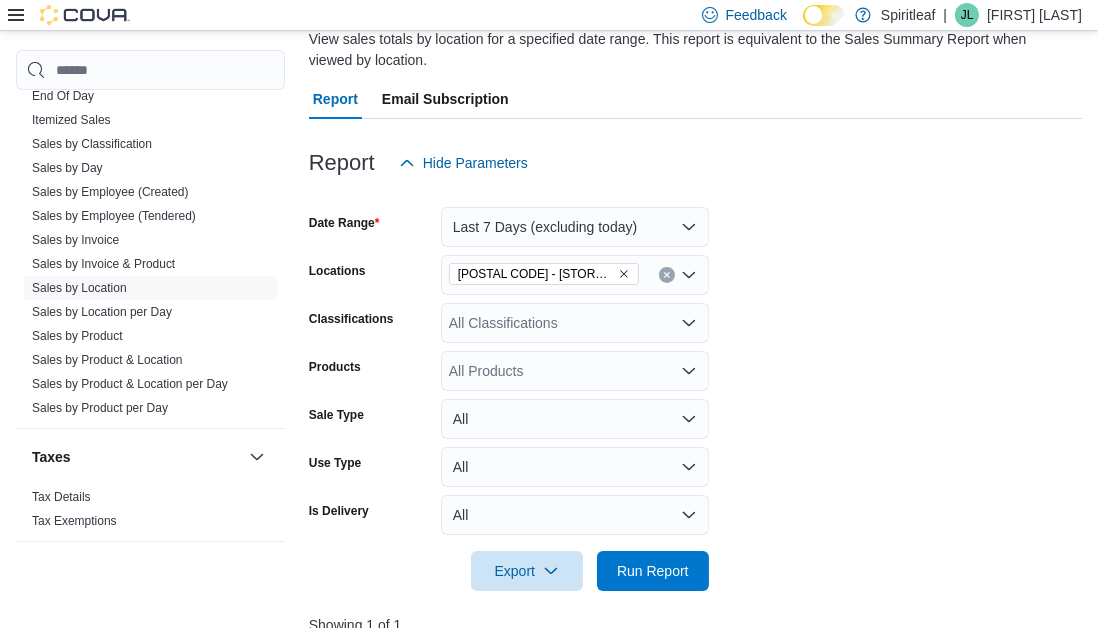 click on "All Classifications" at bounding box center [575, 323] 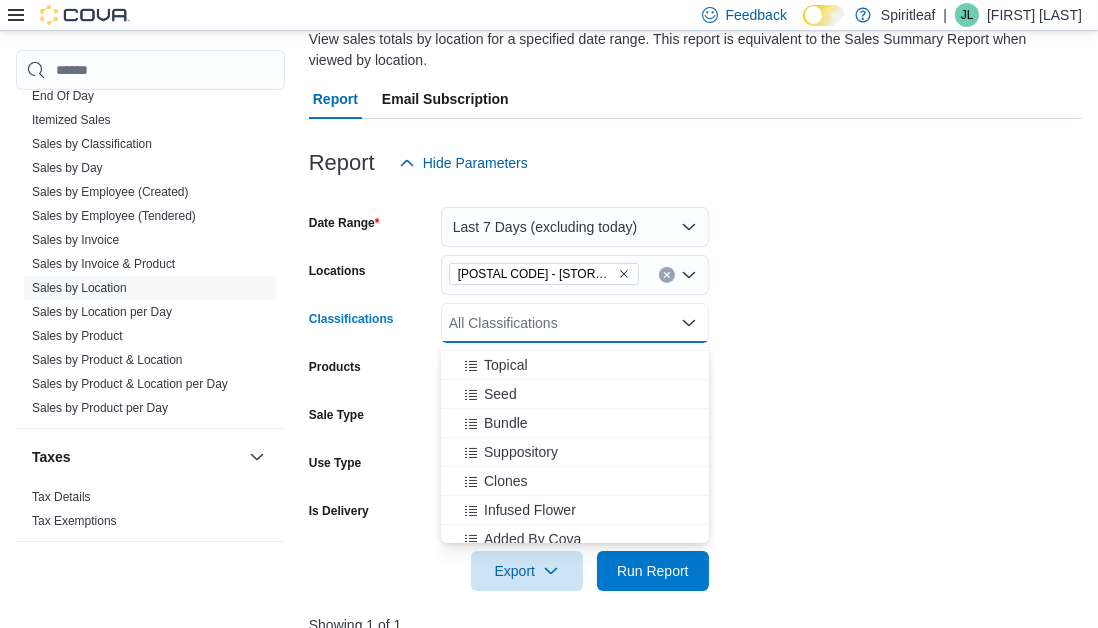 scroll, scrollTop: 727, scrollLeft: 0, axis: vertical 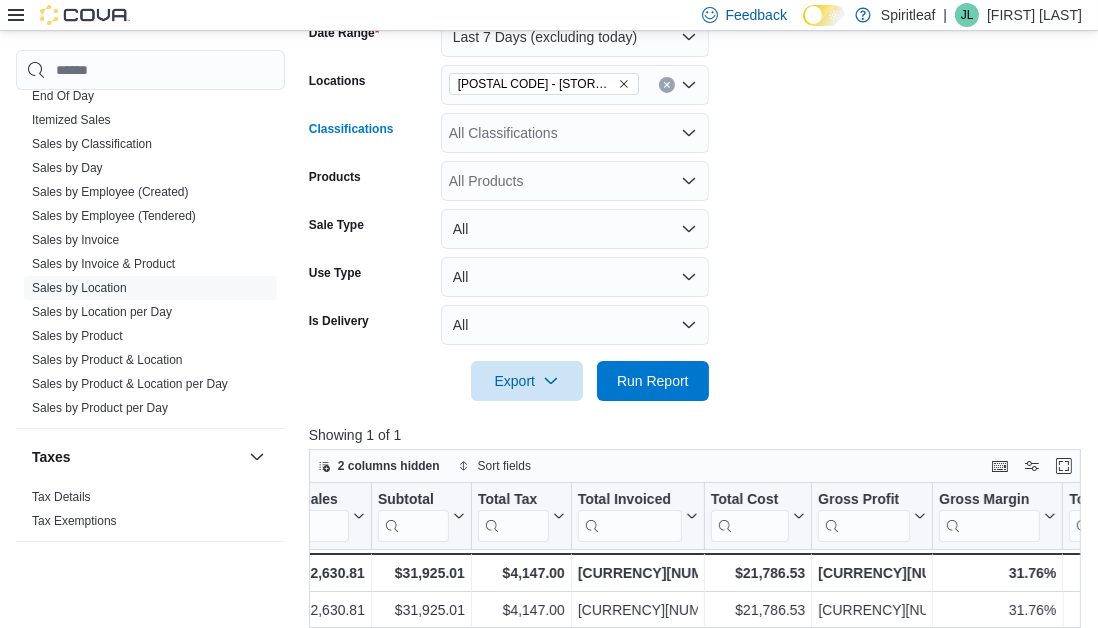 click 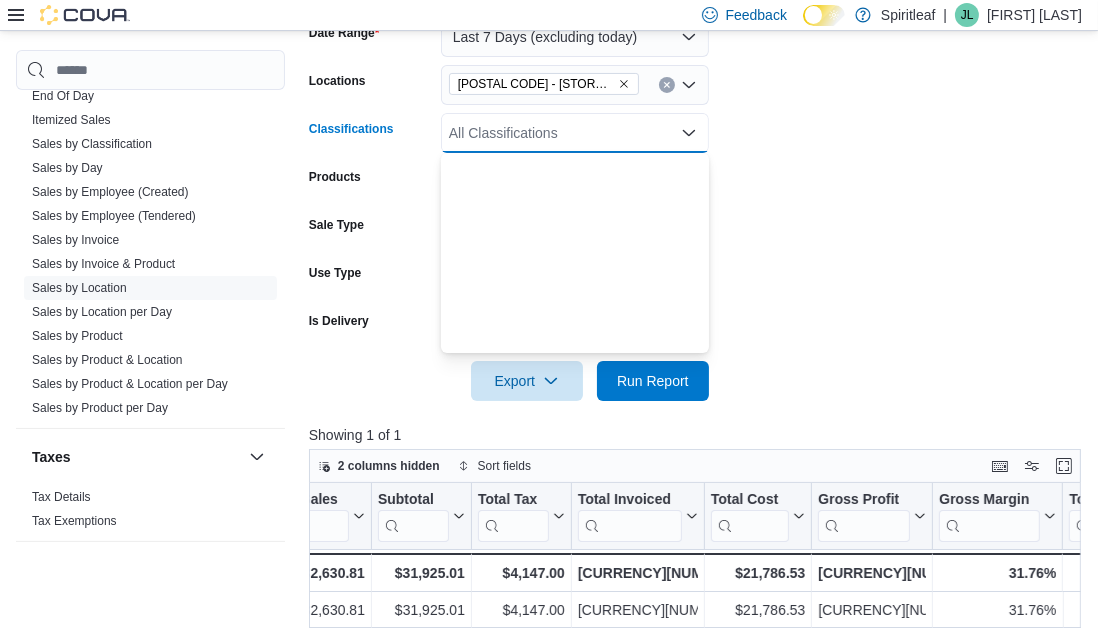 scroll, scrollTop: 727, scrollLeft: 0, axis: vertical 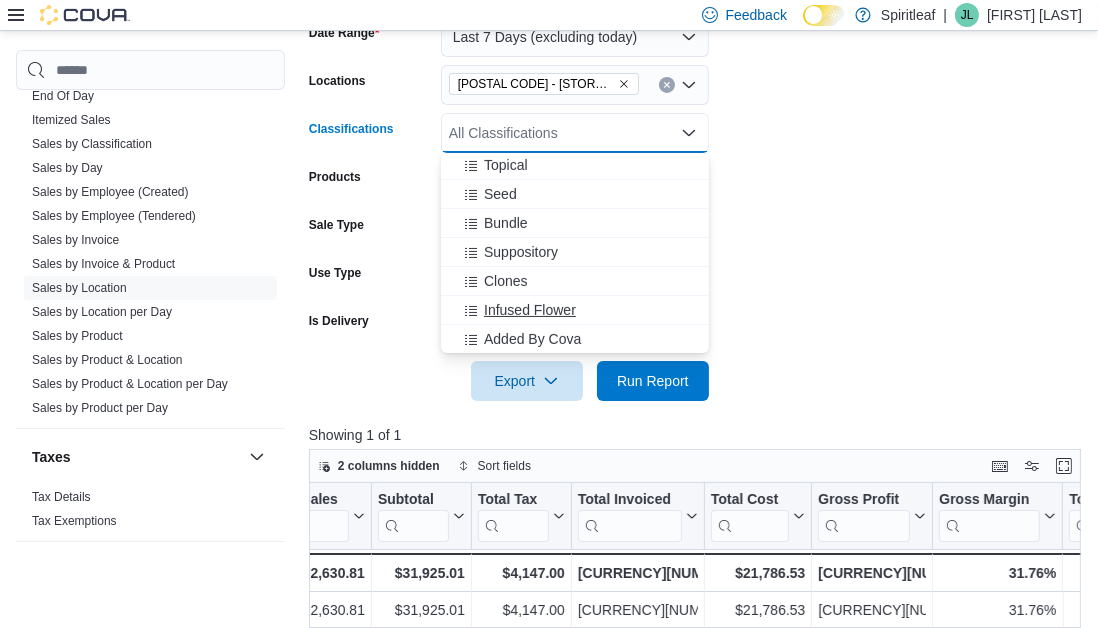 click on "Infused Flower" at bounding box center [530, 310] 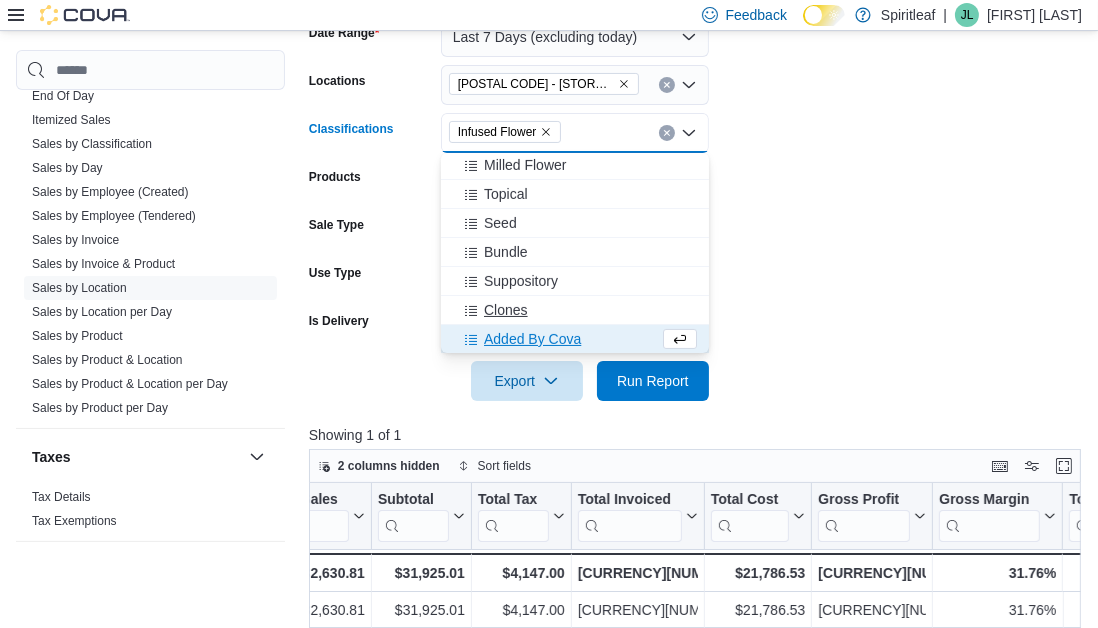 click on "Clones" at bounding box center (506, 310) 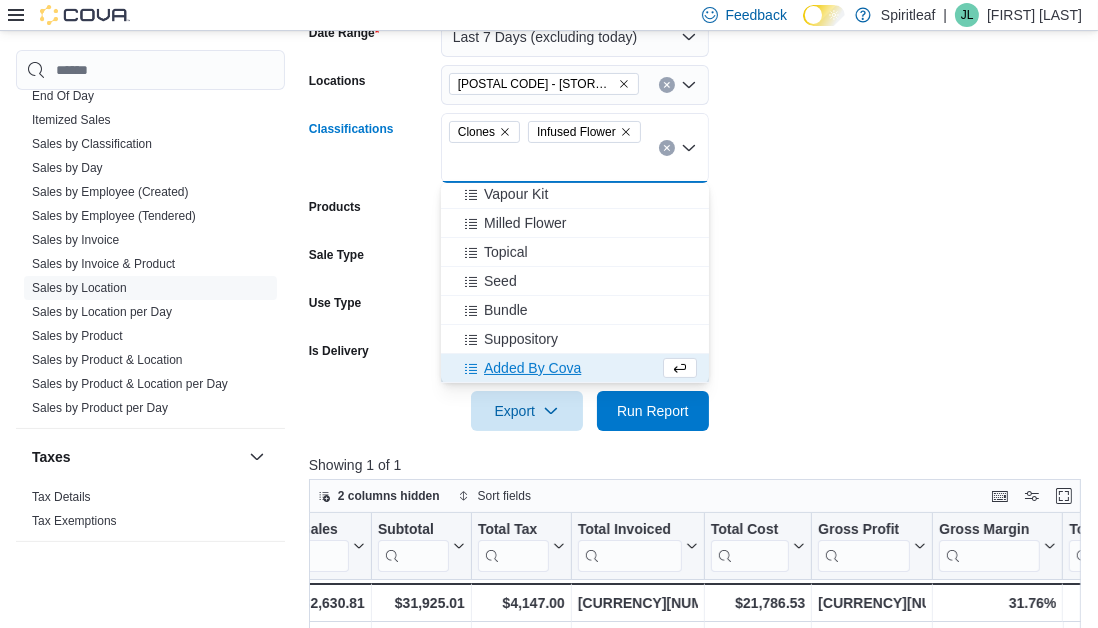 scroll, scrollTop: 669, scrollLeft: 0, axis: vertical 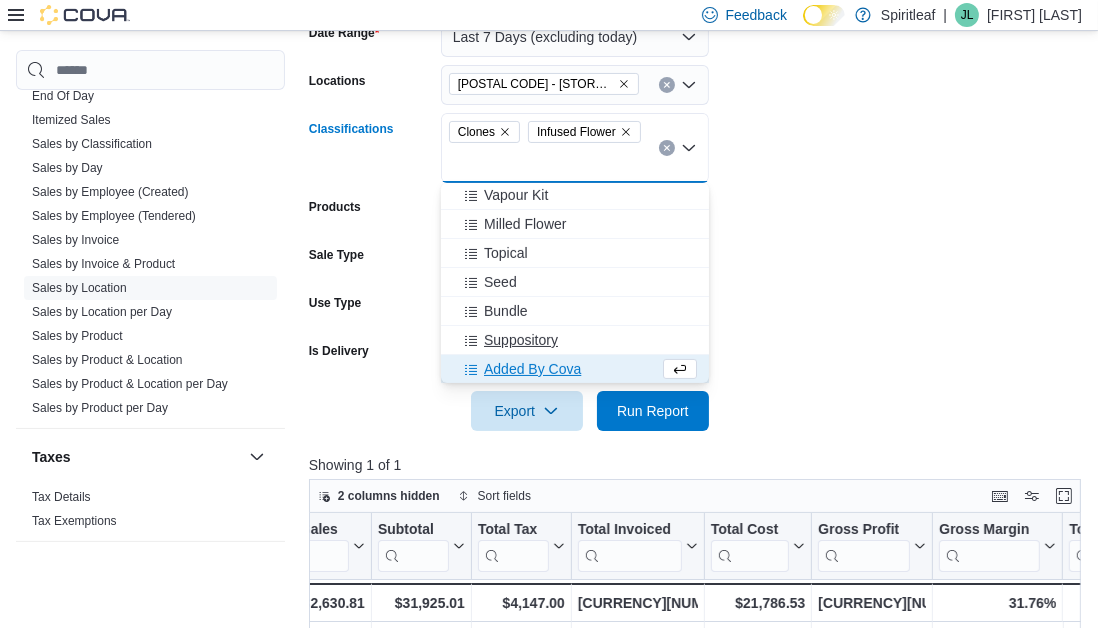 click on "Suppository" at bounding box center [521, 340] 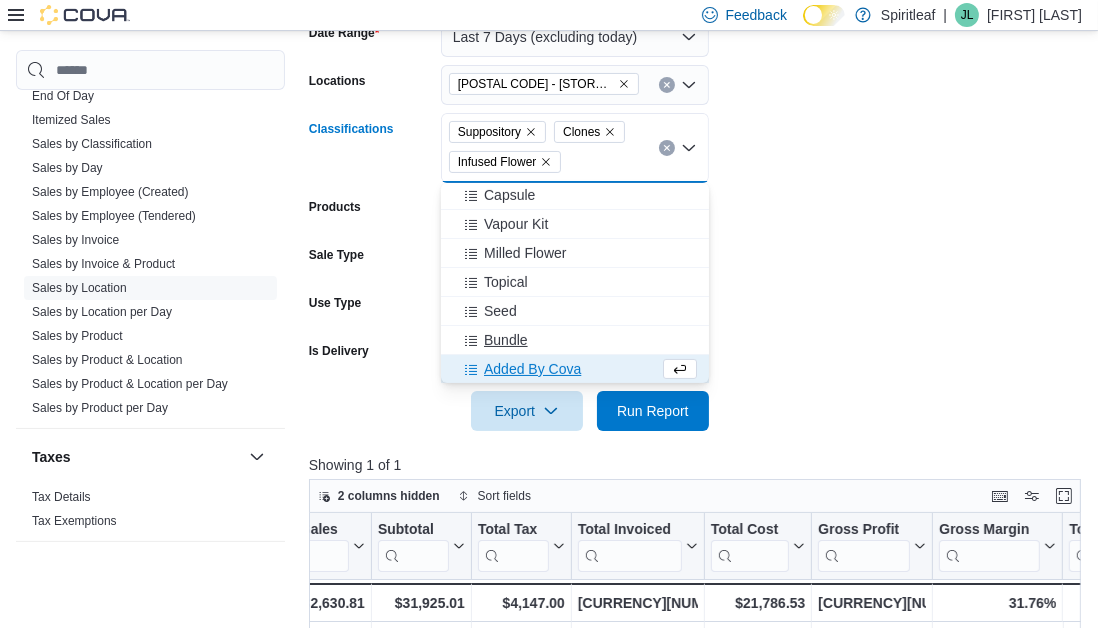 click on "Bundle" at bounding box center (506, 340) 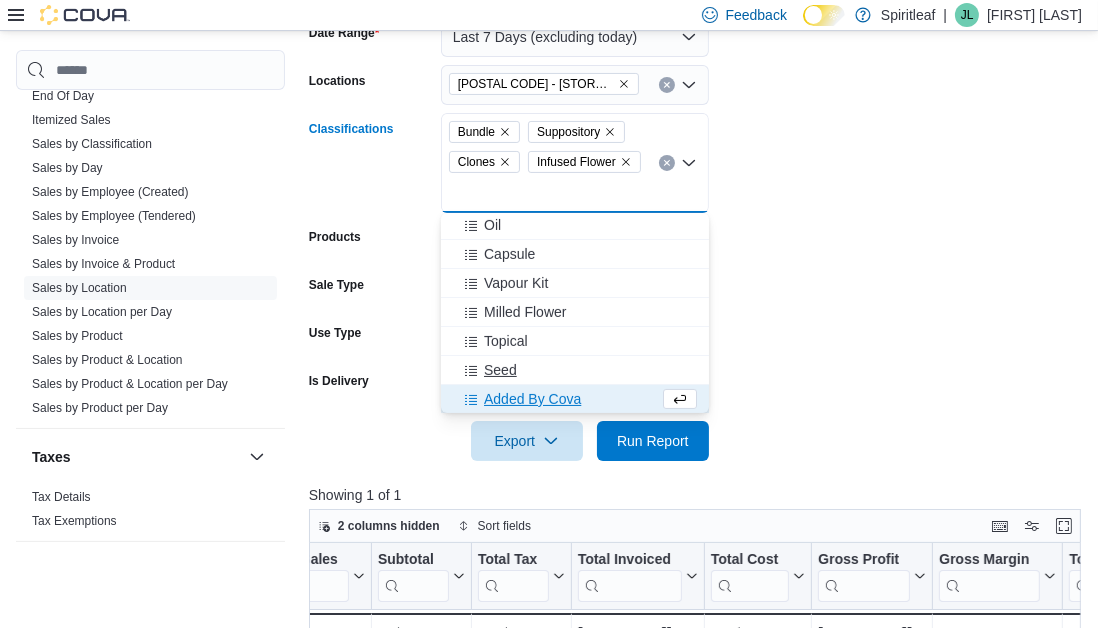 click on "Seed" at bounding box center [500, 370] 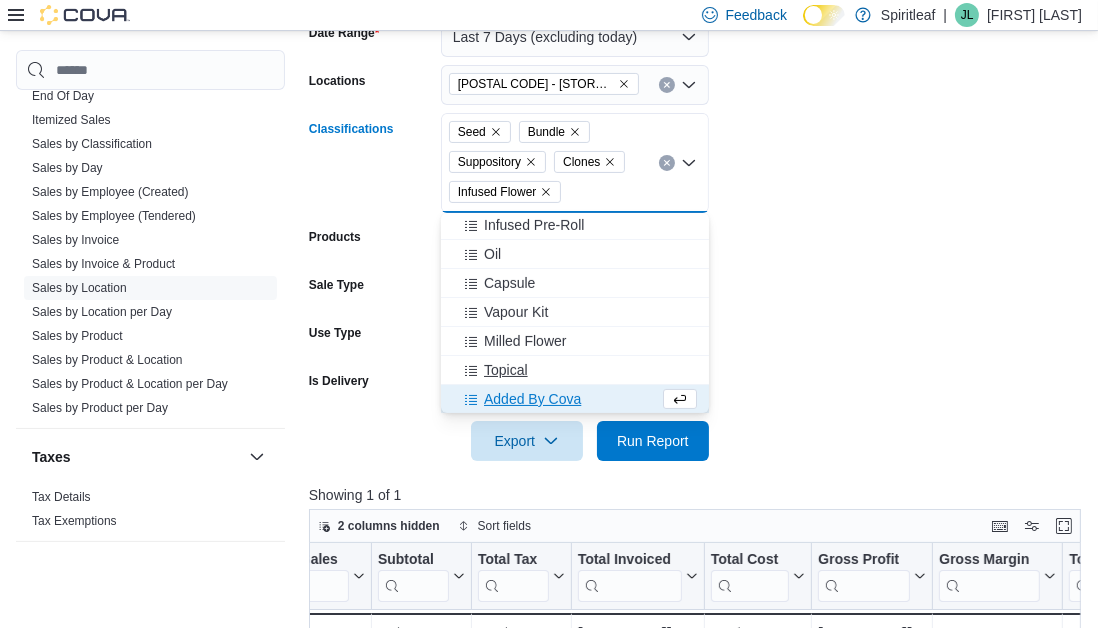 click on "Topical" at bounding box center (506, 370) 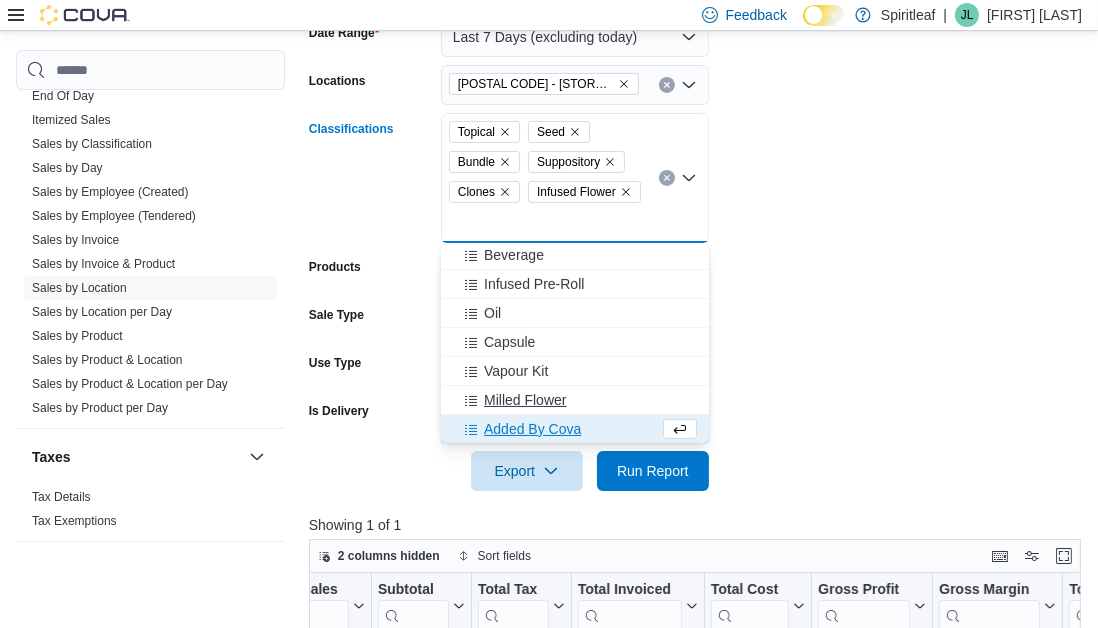 click on "Milled Flower" at bounding box center [525, 400] 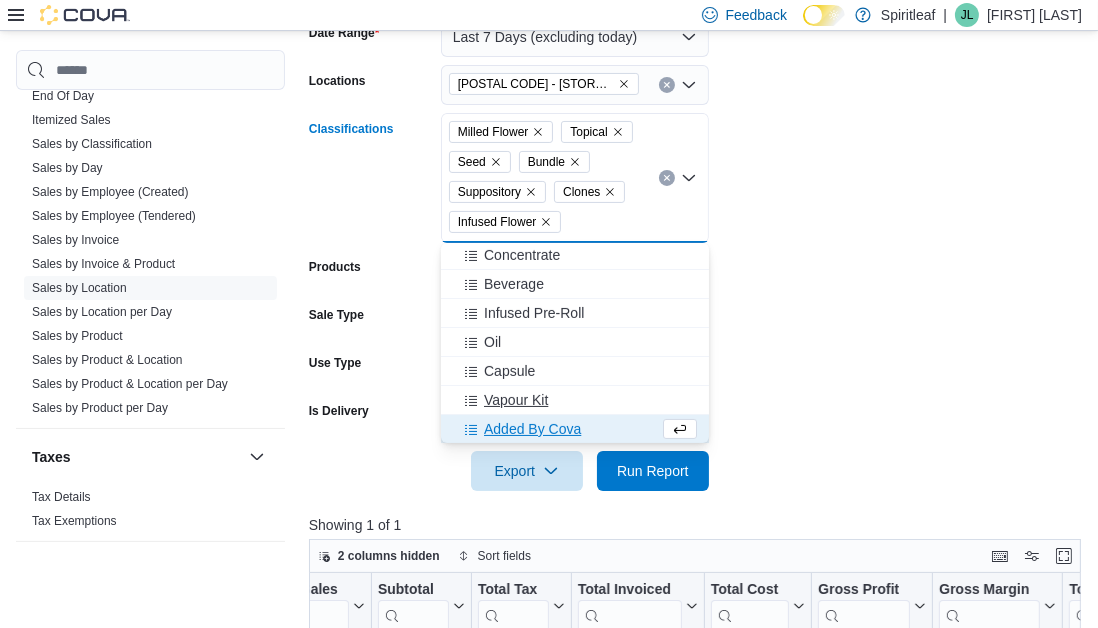 click on "Vapour Kit" at bounding box center (516, 400) 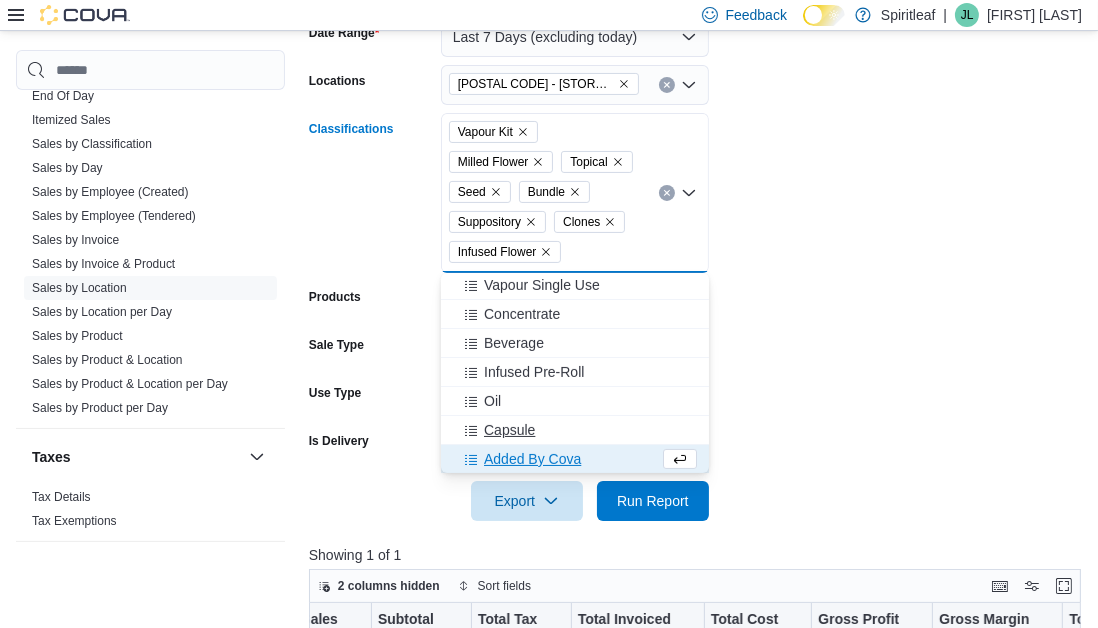 click on "Capsule" at bounding box center (509, 430) 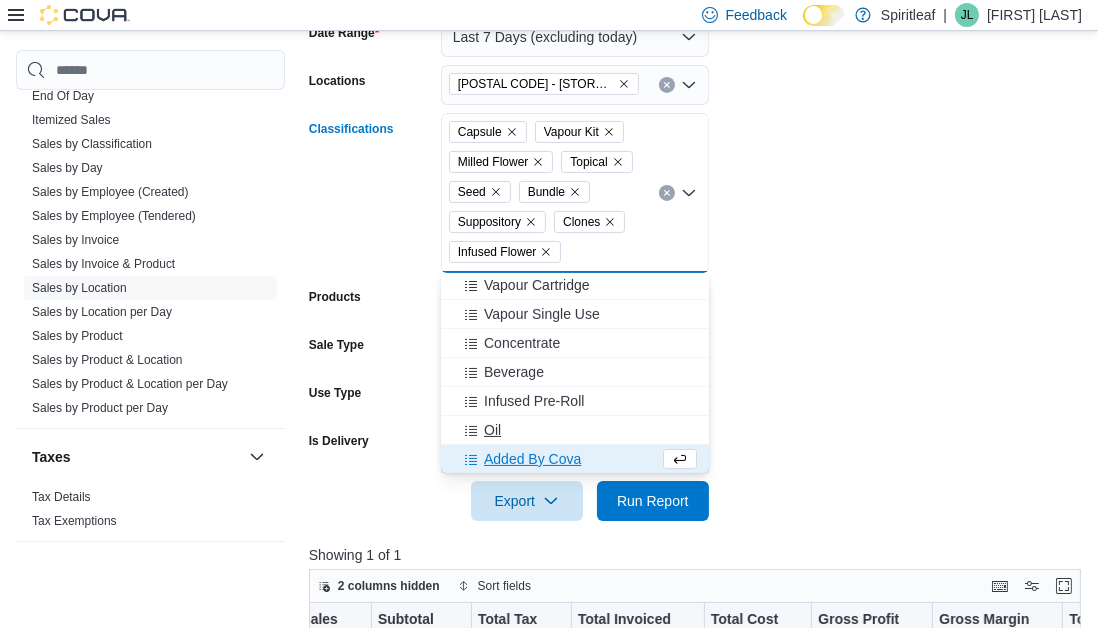 click on "Oil" at bounding box center (492, 430) 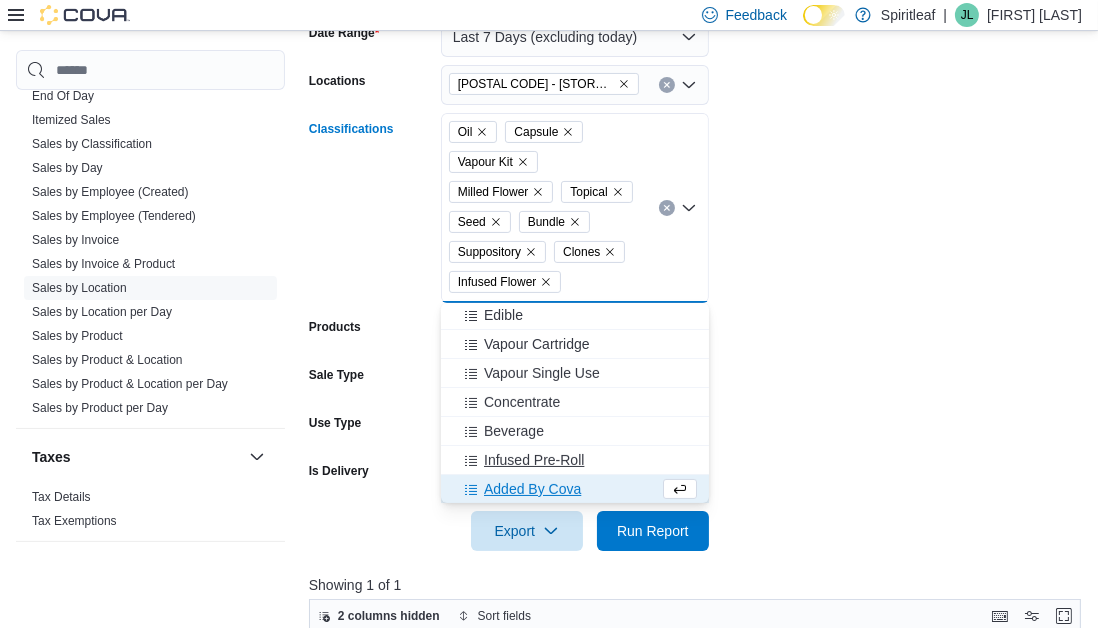 click on "Infused Pre-Roll" at bounding box center (534, 460) 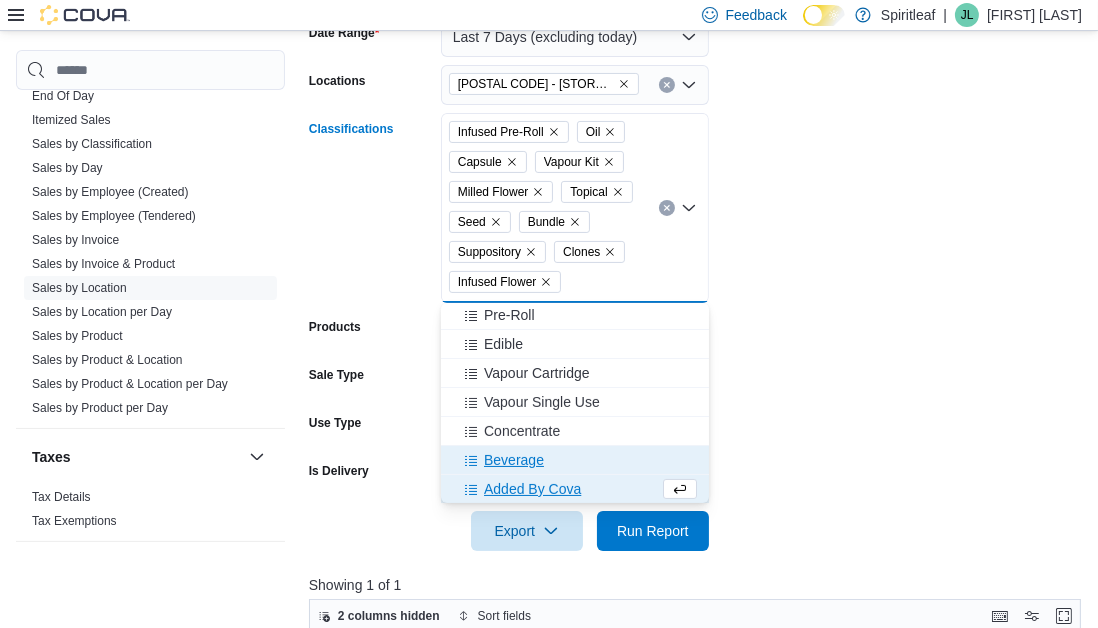 click on "Beverage" at bounding box center (514, 460) 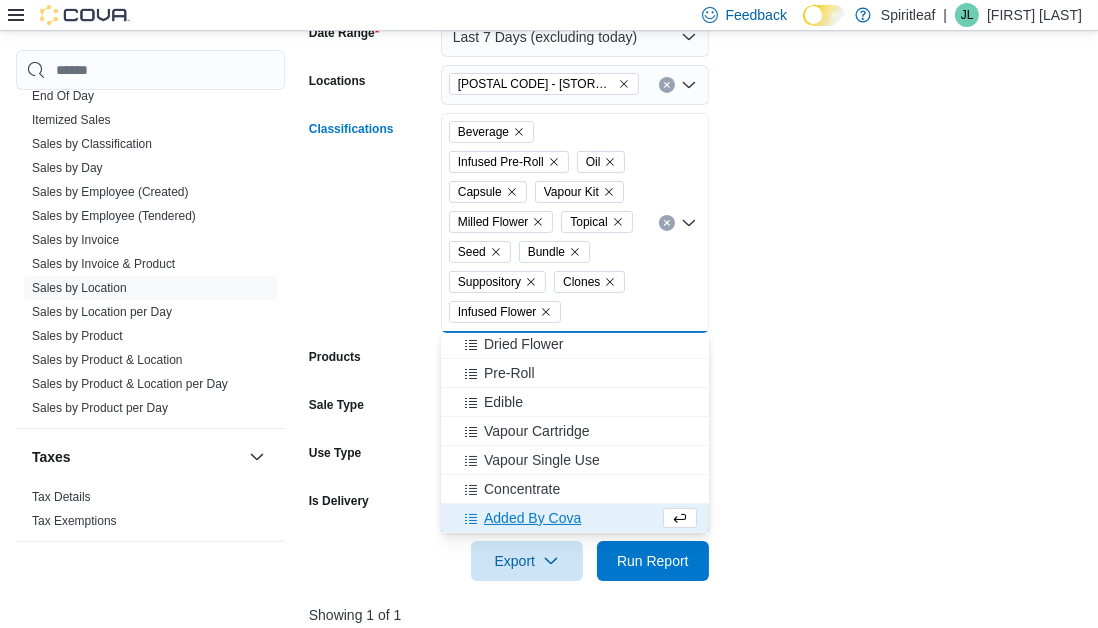 scroll, scrollTop: 379, scrollLeft: 0, axis: vertical 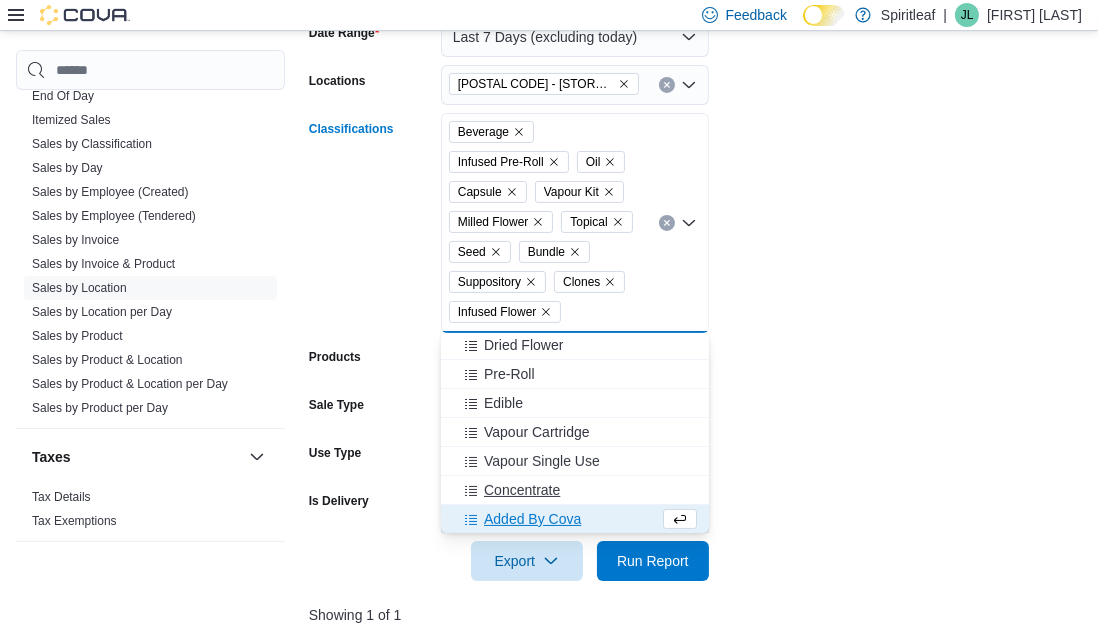 click on "Concentrate" at bounding box center [522, 490] 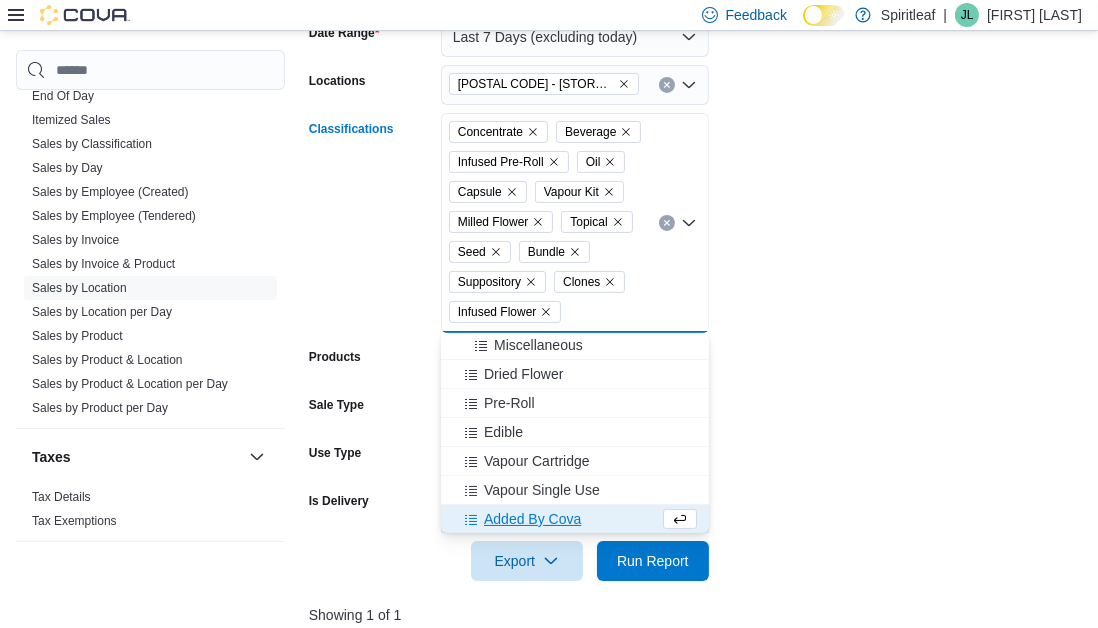 click on "Vapour Single Use" at bounding box center [542, 490] 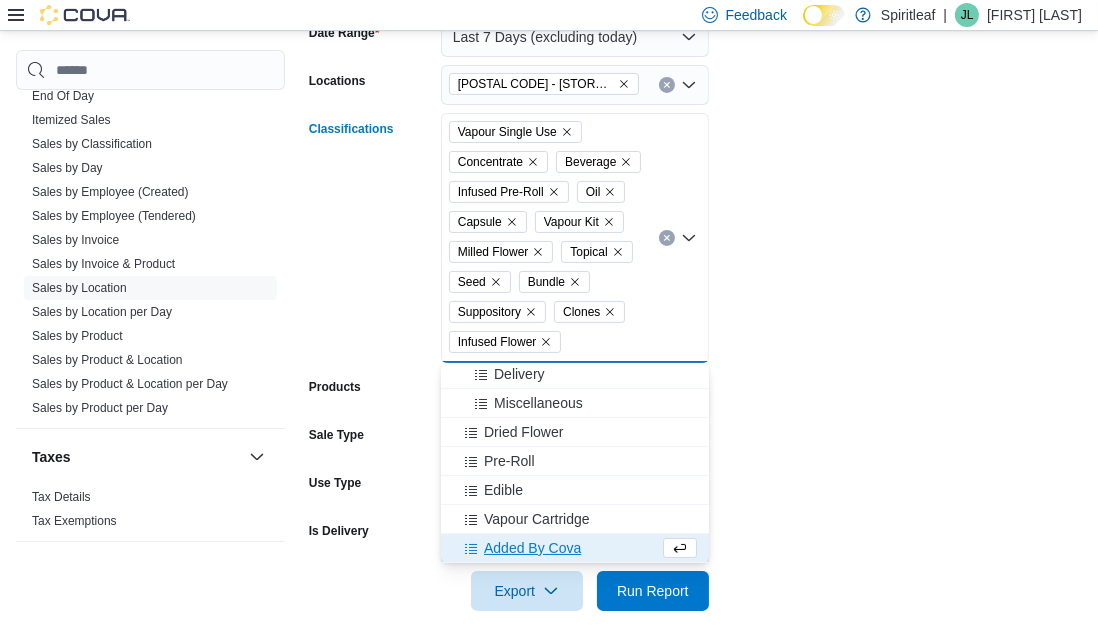 scroll, scrollTop: 321, scrollLeft: 0, axis: vertical 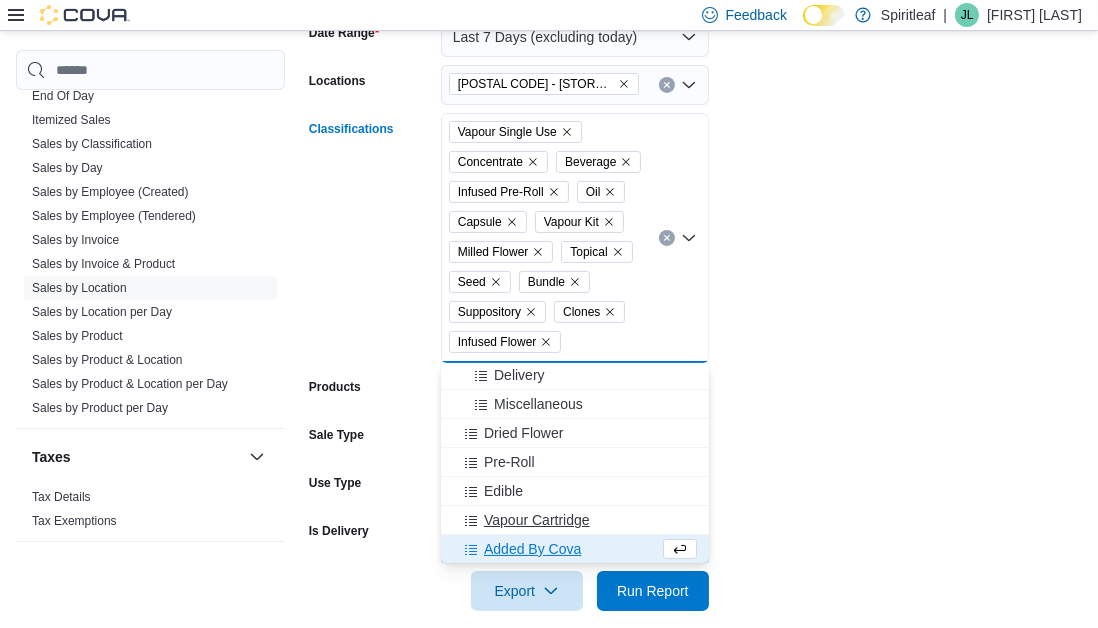 click on "Vapour Cartridge" at bounding box center [537, 520] 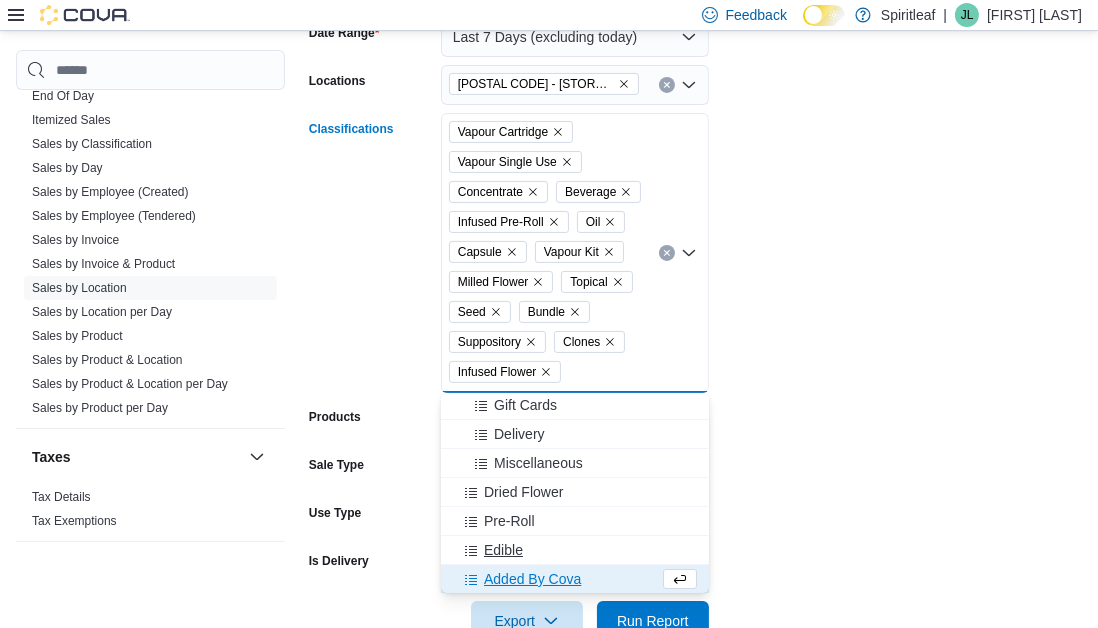 click on "Edible" at bounding box center [503, 550] 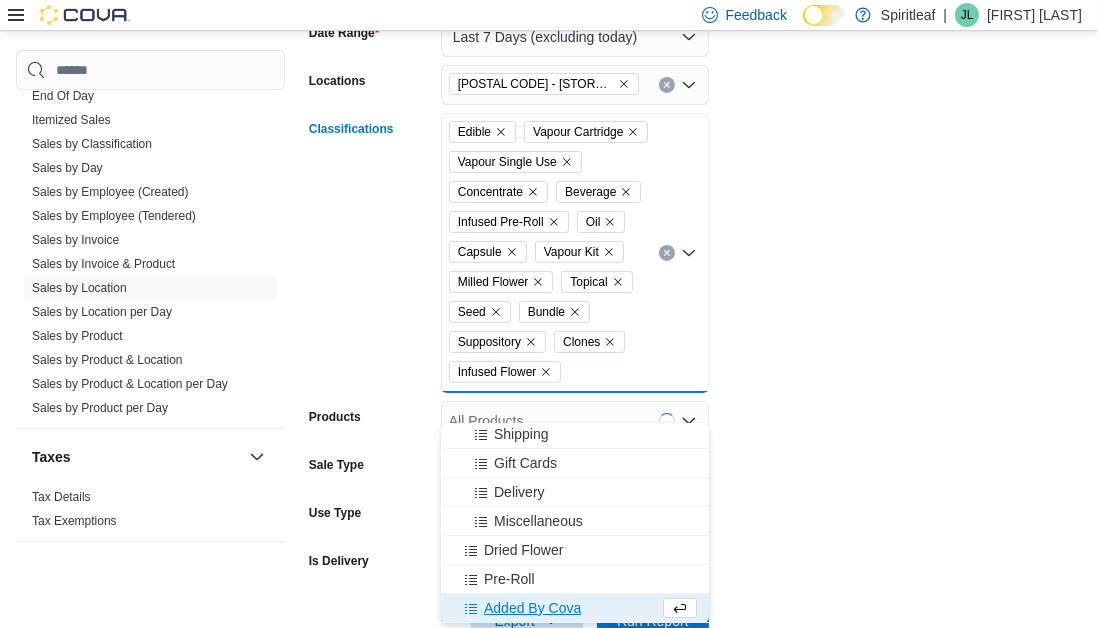 scroll, scrollTop: 263, scrollLeft: 0, axis: vertical 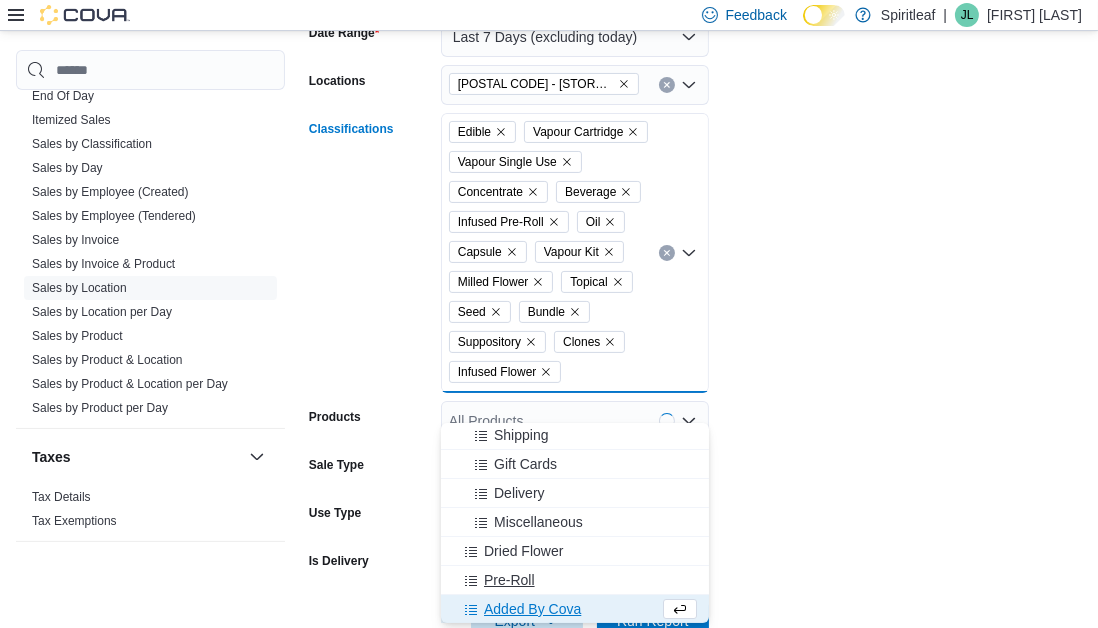 click on "Pre-Roll" at bounding box center [509, 580] 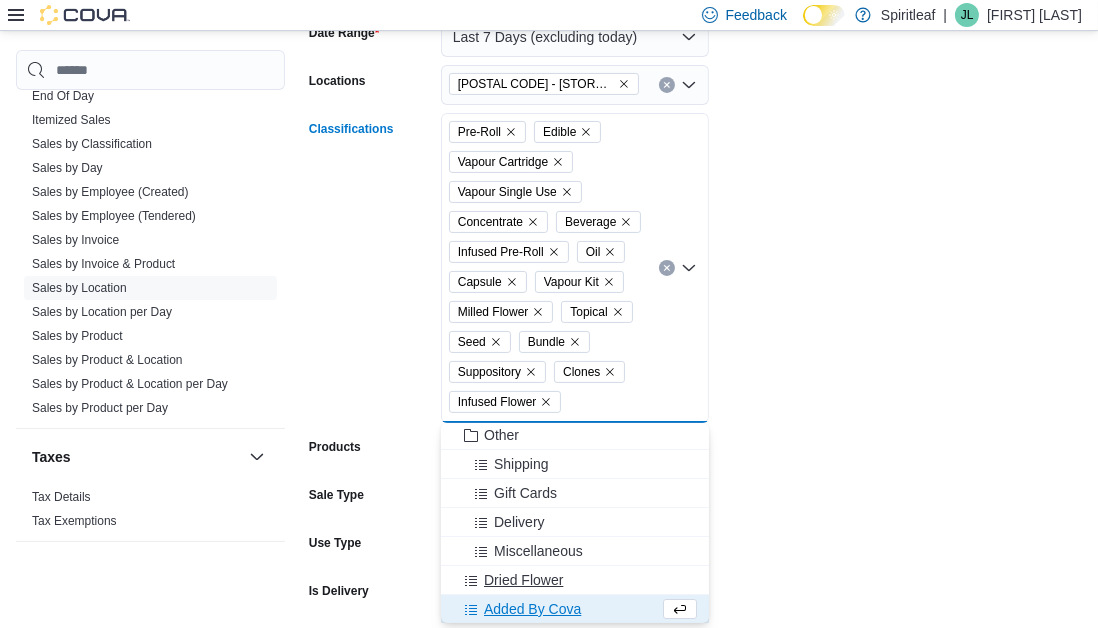 click on "Dried Flower" at bounding box center [523, 580] 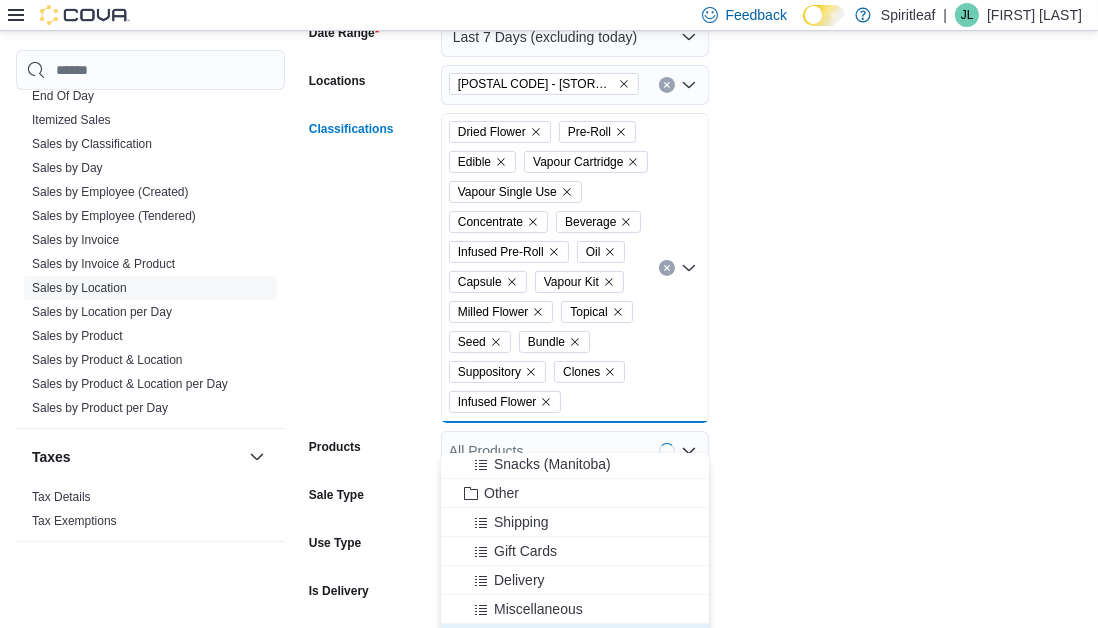 scroll, scrollTop: 205, scrollLeft: 0, axis: vertical 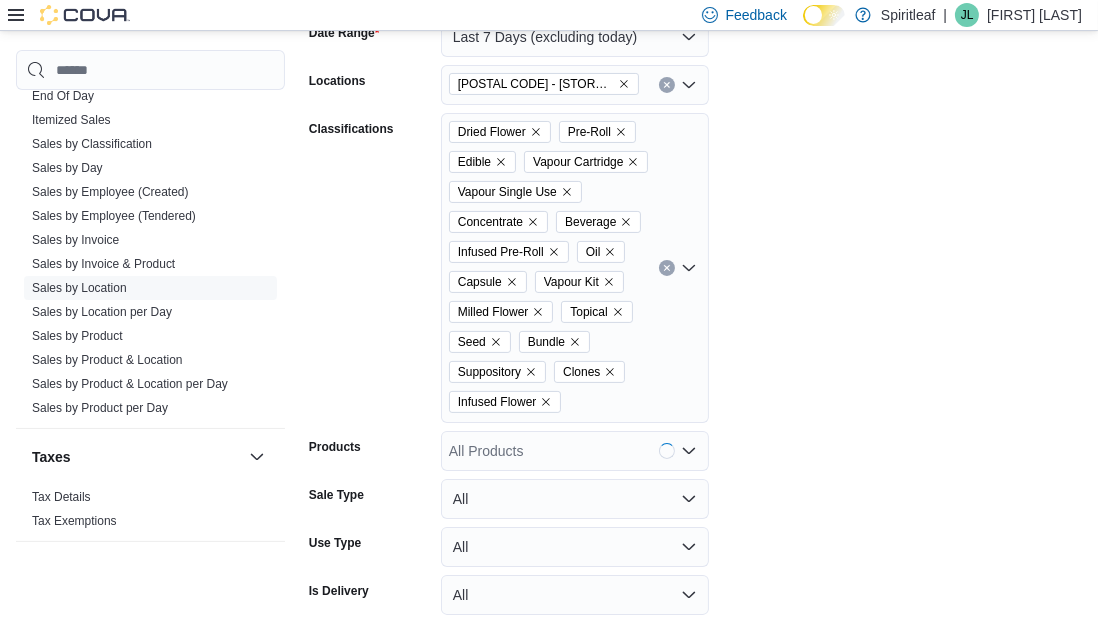click on "Date Range Last 7 Days (excluding today) Locations [POSTAL CODE] - [STORE NAME] ([CITY]) Classifications Dried Flower Pre-Roll Edible Vapour Cartridge Vapour Single Use Concentrate Beverage Infused Pre-Roll Oil Capsule Vapour Kit Milled Flower Topical Seed Bundle Suppository Clones Infused Flower Products All Products Sale Type All Use Type All Is Delivery All Export  Run Report" at bounding box center [695, 332] 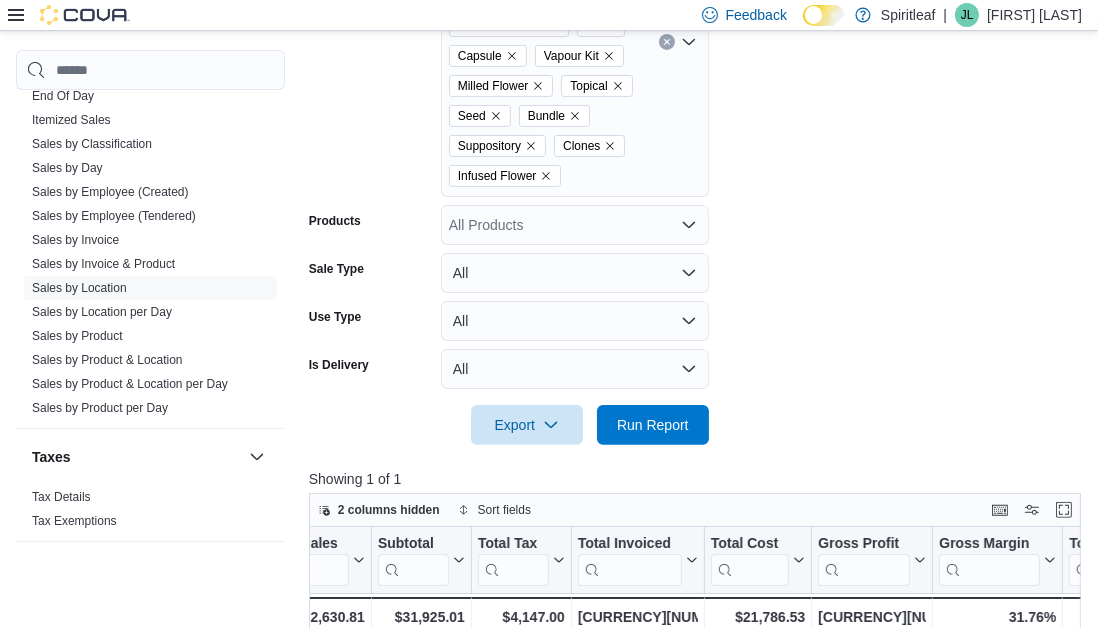 scroll, scrollTop: 637, scrollLeft: 0, axis: vertical 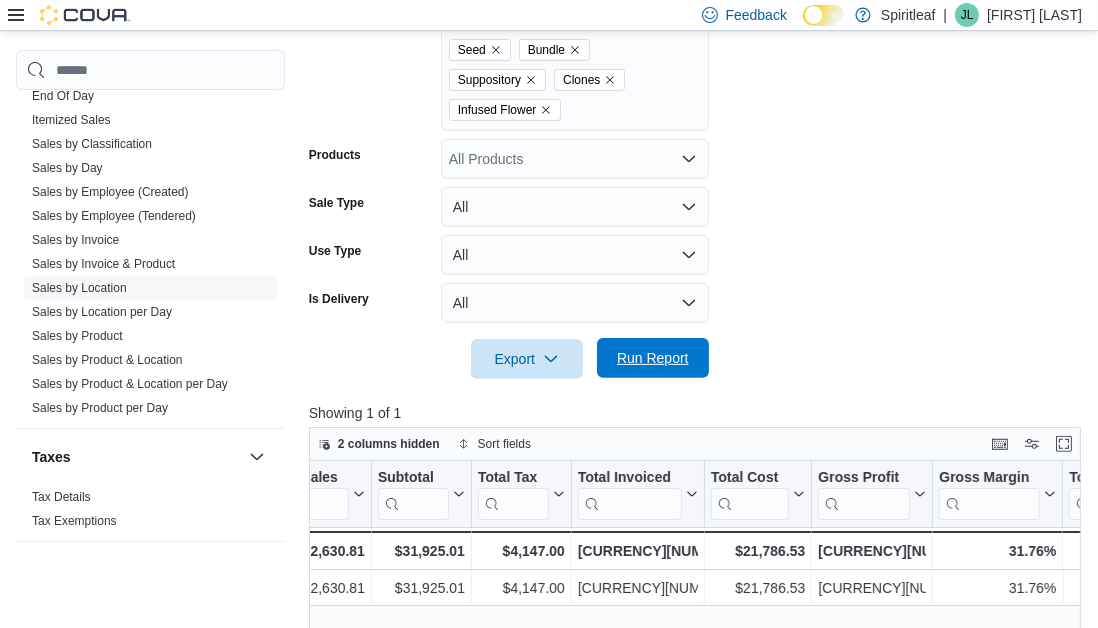 click on "Run Report" at bounding box center [653, 358] 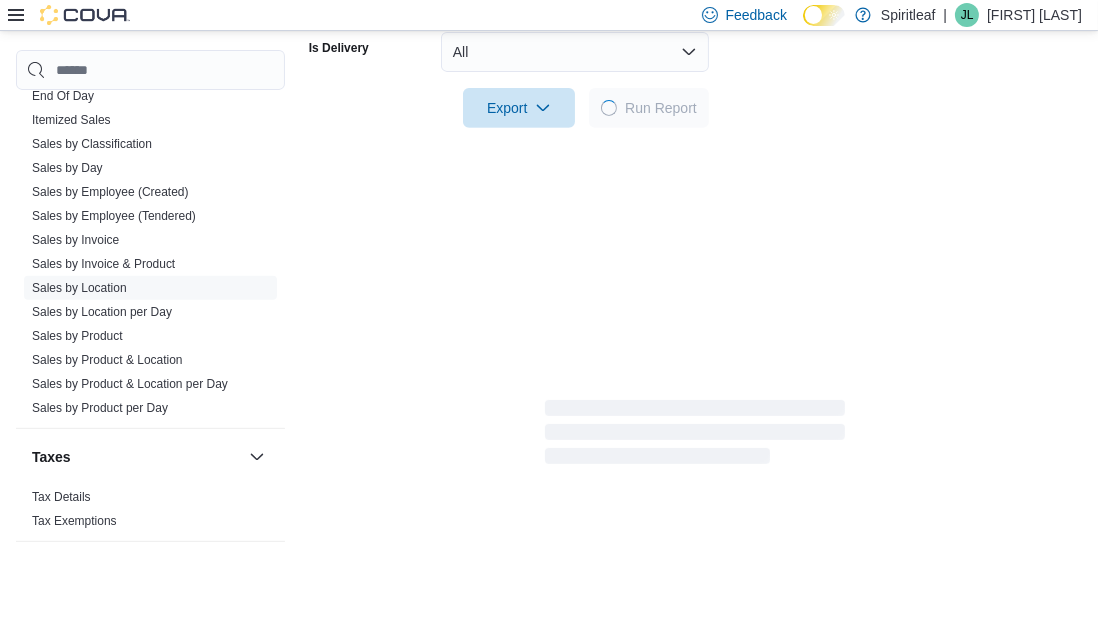 scroll, scrollTop: 887, scrollLeft: 0, axis: vertical 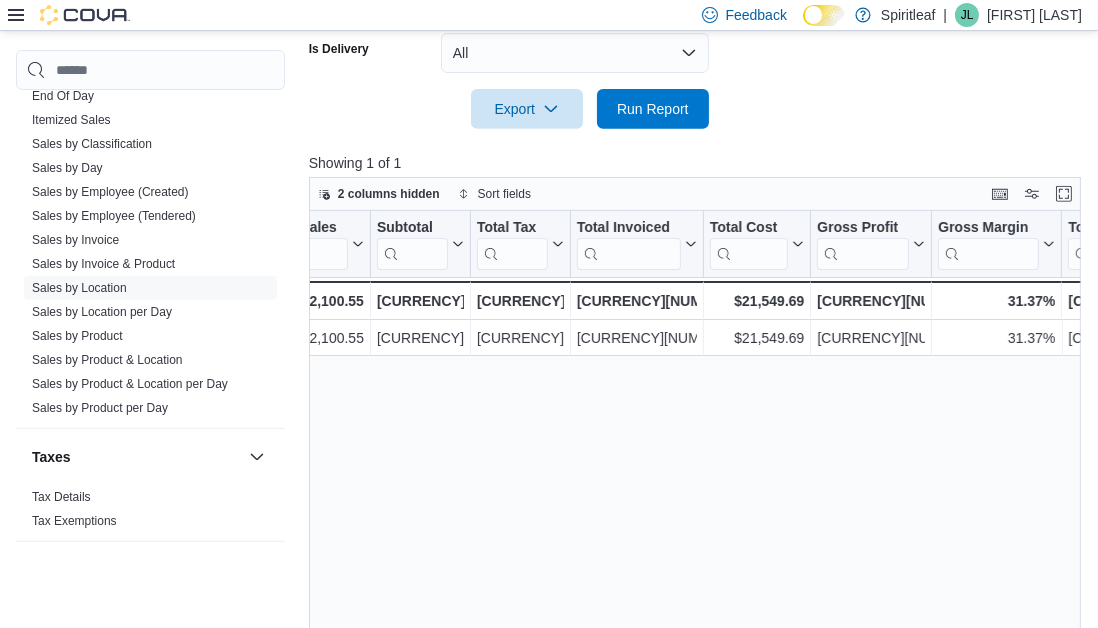 click on "Location Click to view column header actions Invoices Sold Click to view column header actions Invoices Ref Click to view column header actions Net Sold Click to view column header actions Gift Cards Click to view column header actions Gross Sales Click to view column header actions Subtotal Click to view column header actions Total Tax Click to view column header actions Total Invoiced Click to view column header actions Total Cost Click to view column header actions Gross Profit Click to view column header actions Gross Margin Click to view column header actions Total Discount Click to view column header actions Markdown Percent Click to view column header actions Items Per Transaction Click to view column header actions Qty Per Transaction Click to view column header actions Transaction Average Click to view column header actions Cashback Click to view column header actions Loyalty Redemptions Click to view column header actions Cash Click to view column header actions Debit Dutchie Kiosk Payment Visa Tips" at bounding box center [699, 445] 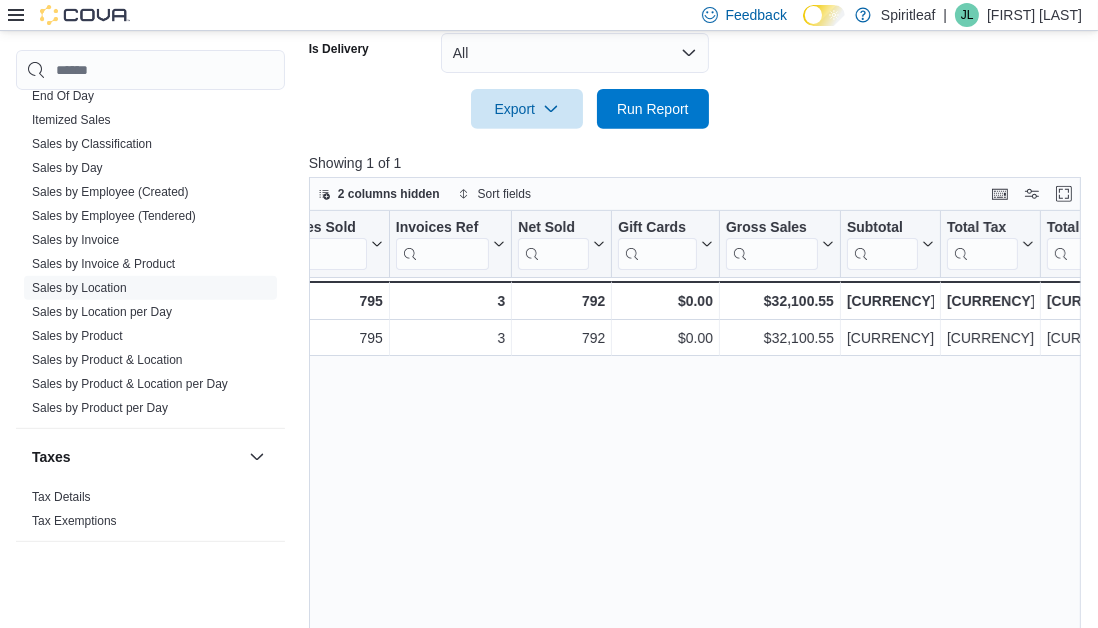 scroll, scrollTop: 0, scrollLeft: 0, axis: both 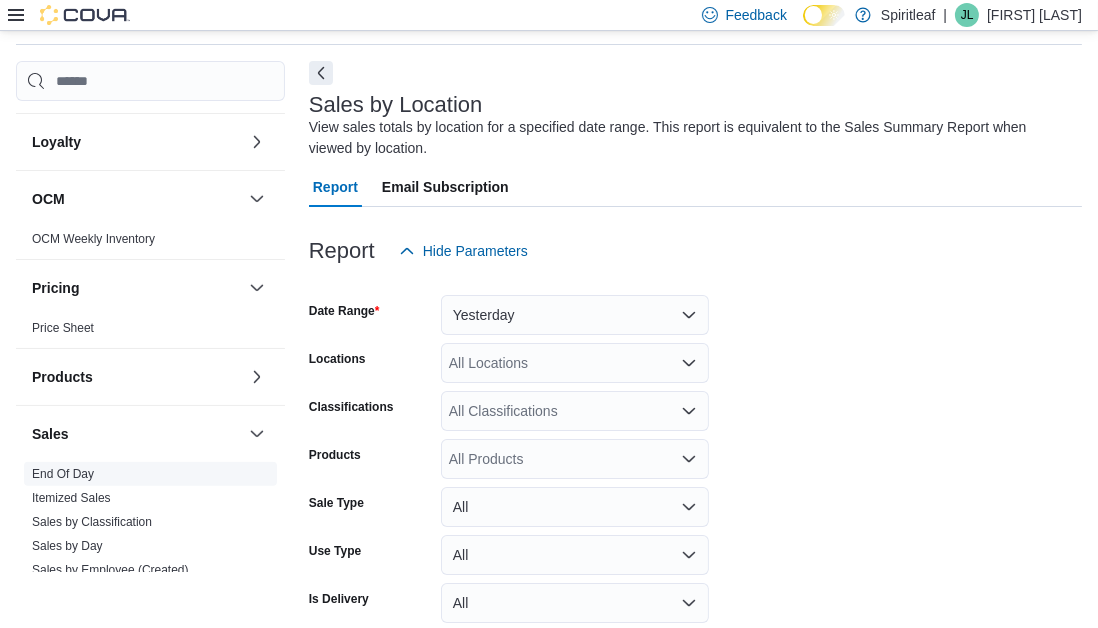 click on "End Of Day" at bounding box center (63, 474) 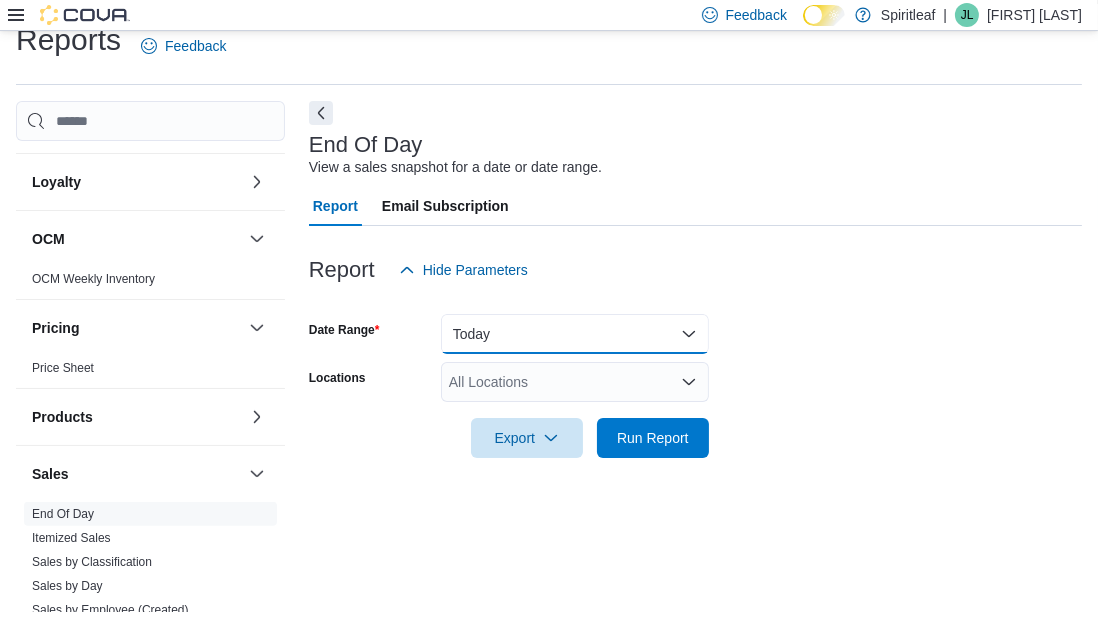 click on "Today" at bounding box center (575, 334) 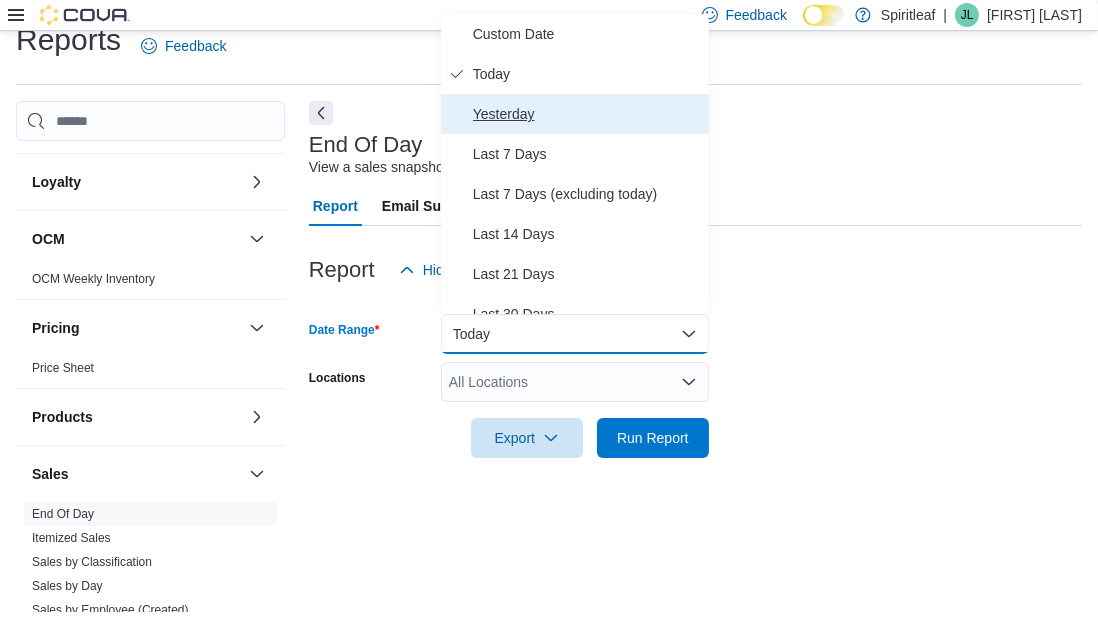 click on "Yesterday" at bounding box center (587, 114) 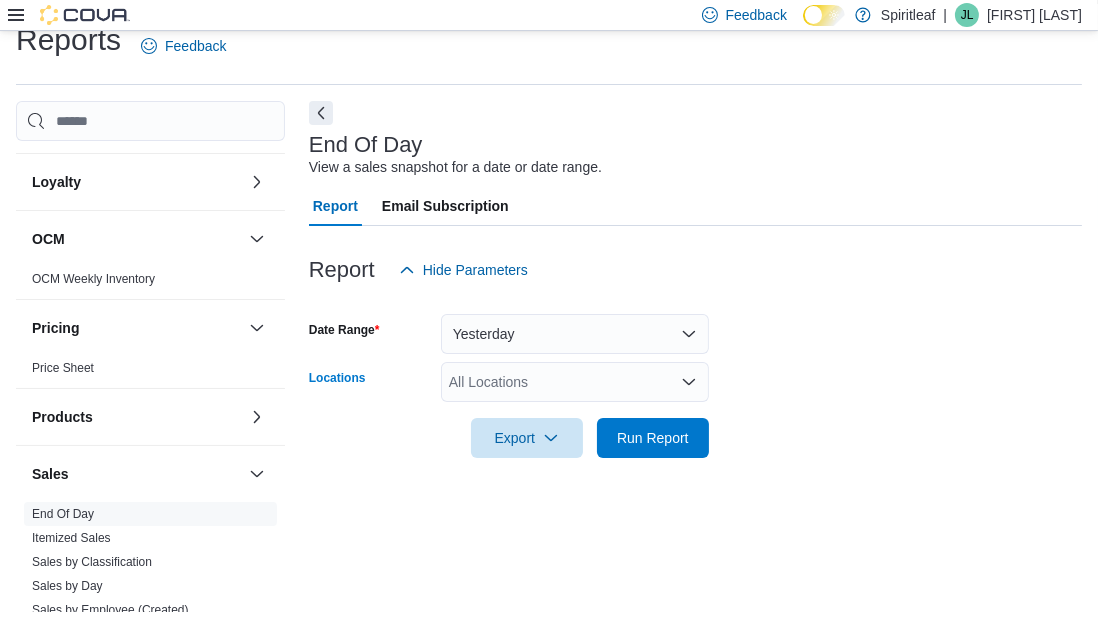 click on "All Locations" at bounding box center (575, 382) 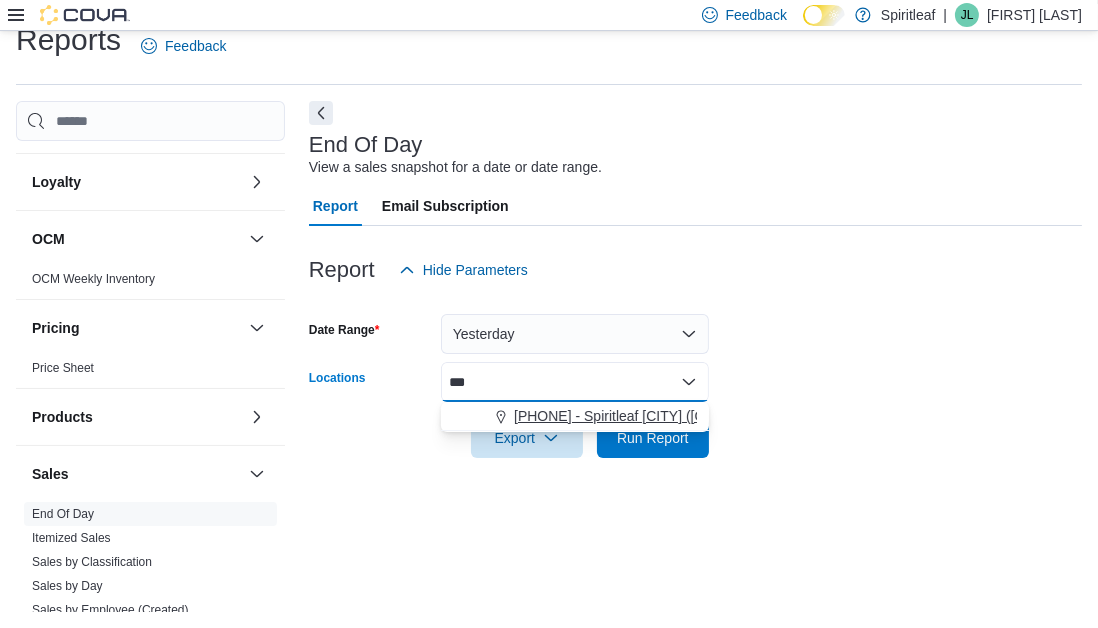 type on "***" 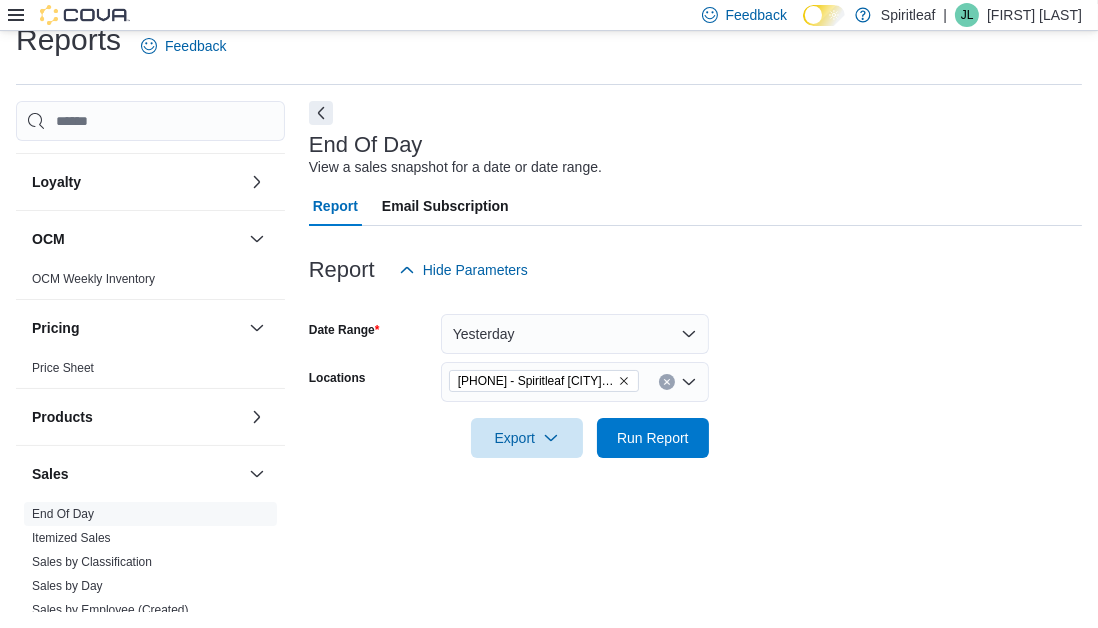click at bounding box center (695, 410) 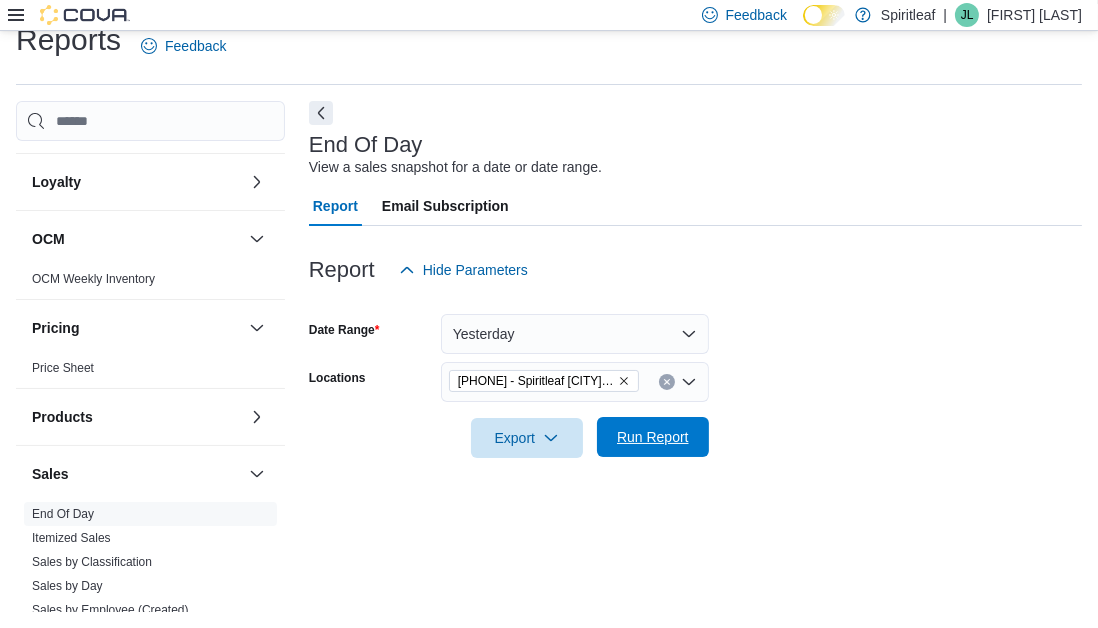 click on "Run Report" at bounding box center [653, 437] 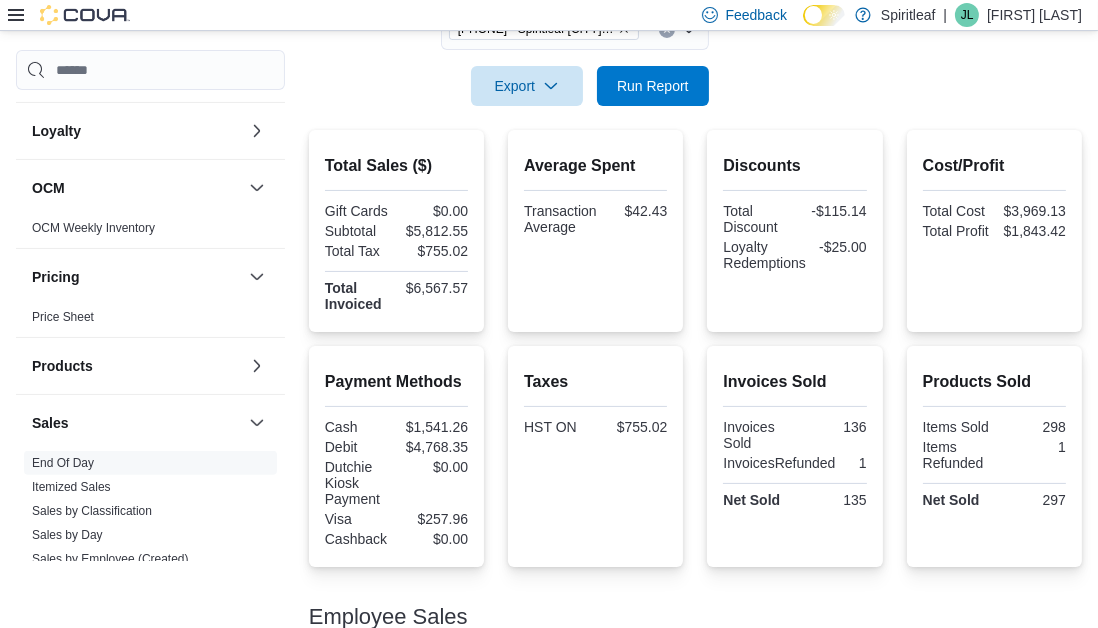 scroll, scrollTop: 380, scrollLeft: 0, axis: vertical 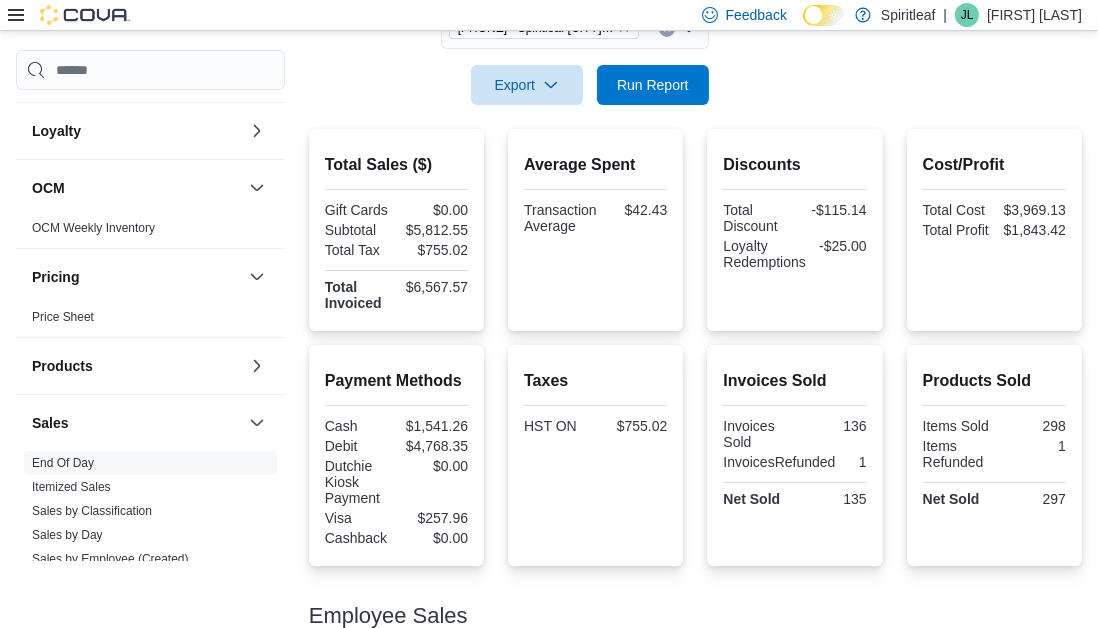 click on "Date Range Yesterday Locations 587 - Spiritleaf Guelph St (Georgetown) Export  Run Report" at bounding box center (695, 21) 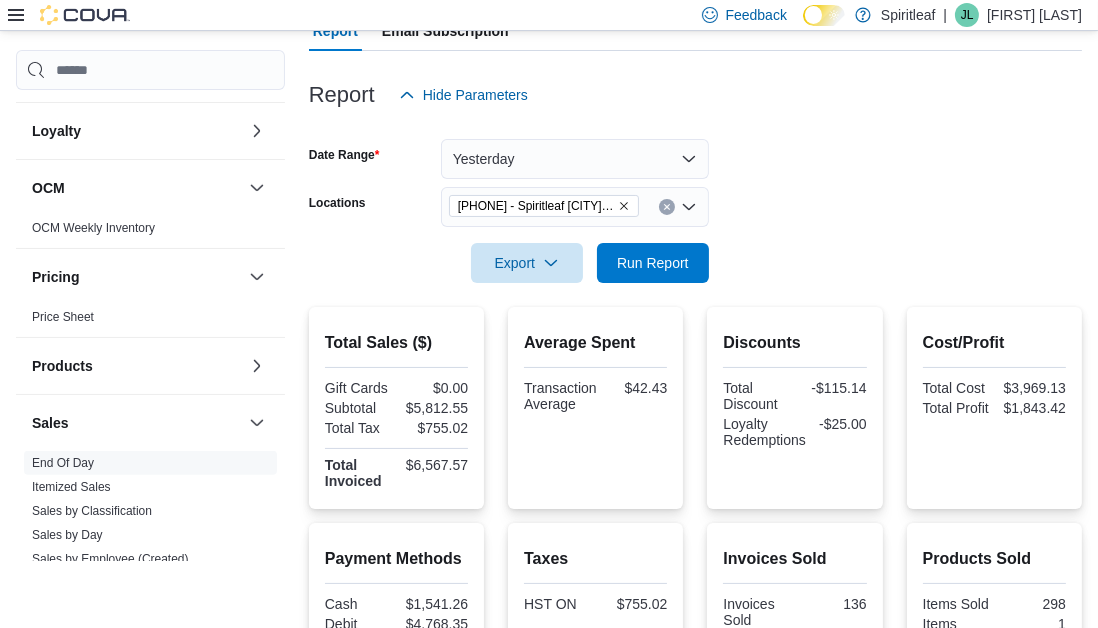 scroll, scrollTop: 203, scrollLeft: 0, axis: vertical 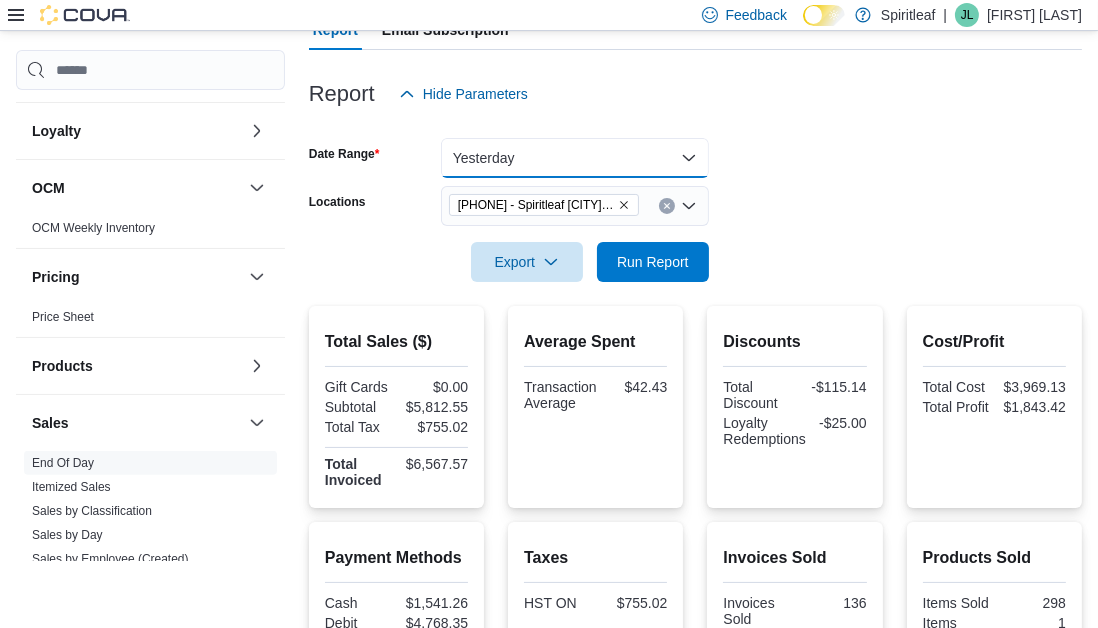 click on "Yesterday" at bounding box center (575, 158) 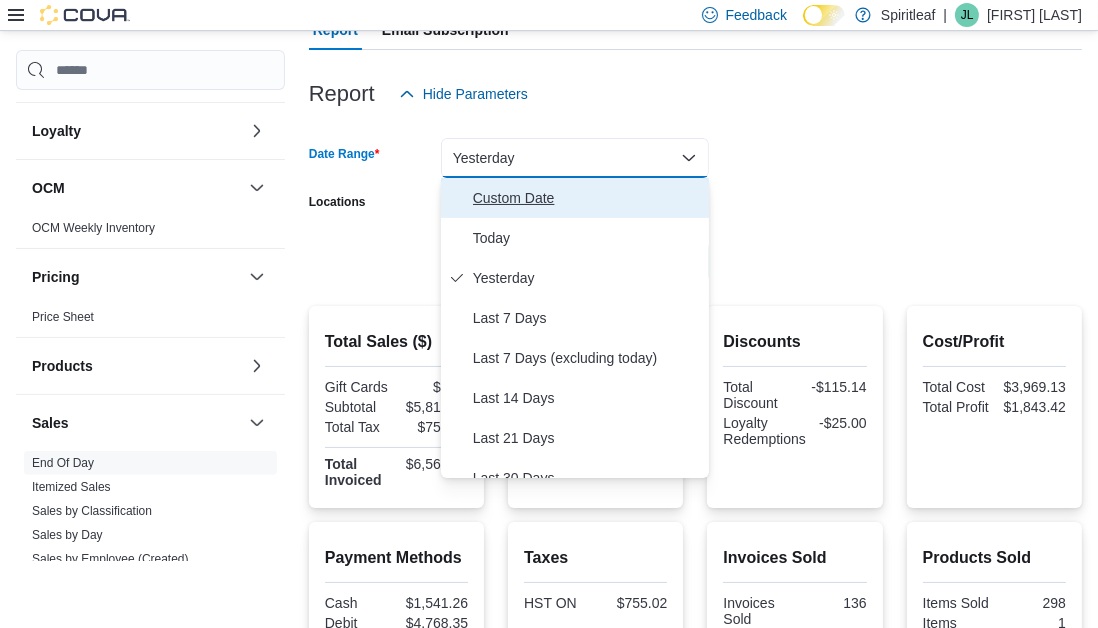 click on "Custom Date" at bounding box center (587, 198) 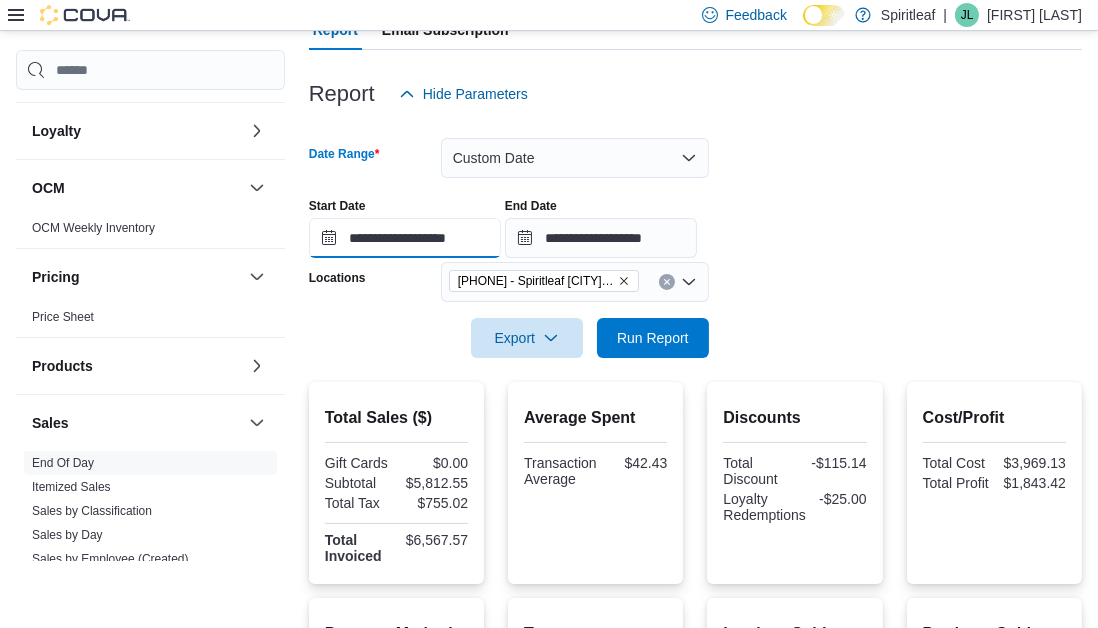 click on "**********" at bounding box center (405, 238) 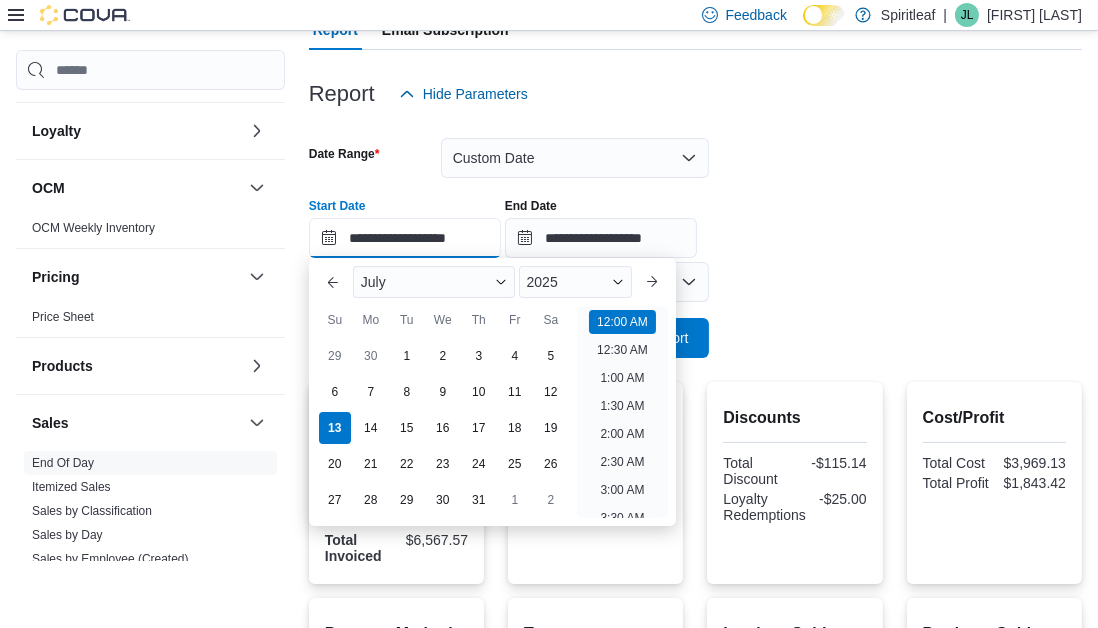 scroll, scrollTop: 62, scrollLeft: 0, axis: vertical 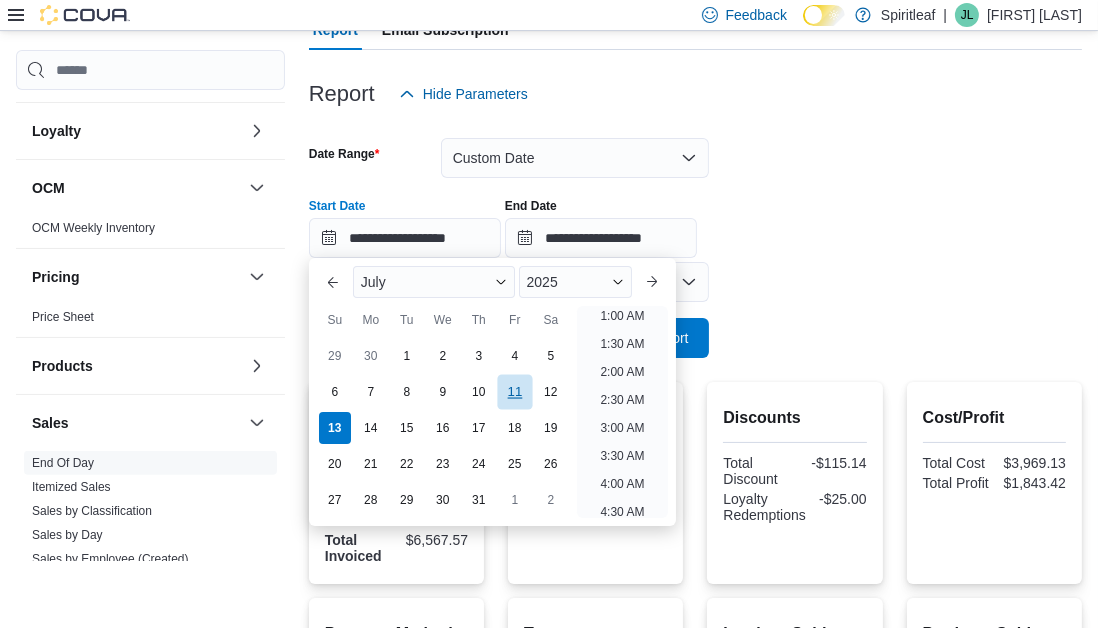 click on "11" at bounding box center [514, 392] 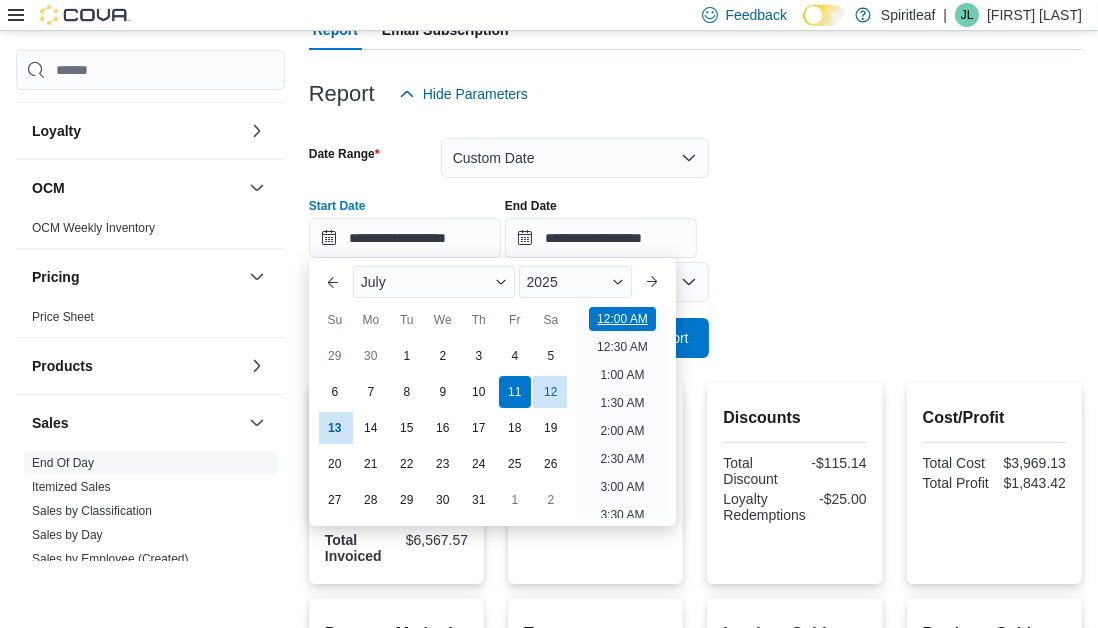 click on "12:00 AM" at bounding box center [622, 319] 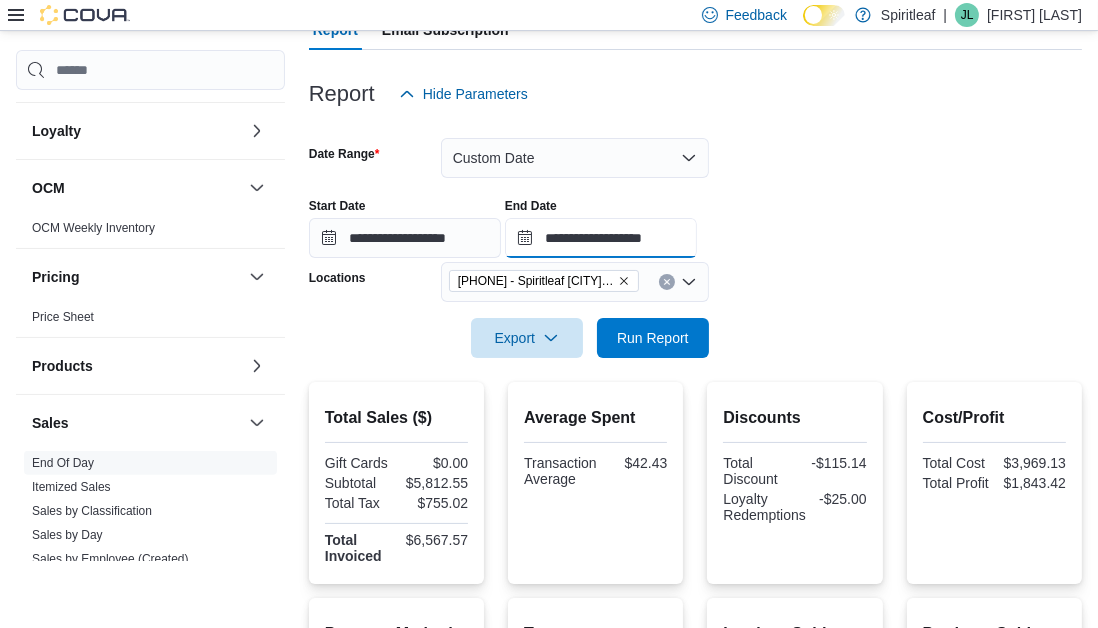 click on "**********" at bounding box center (601, 238) 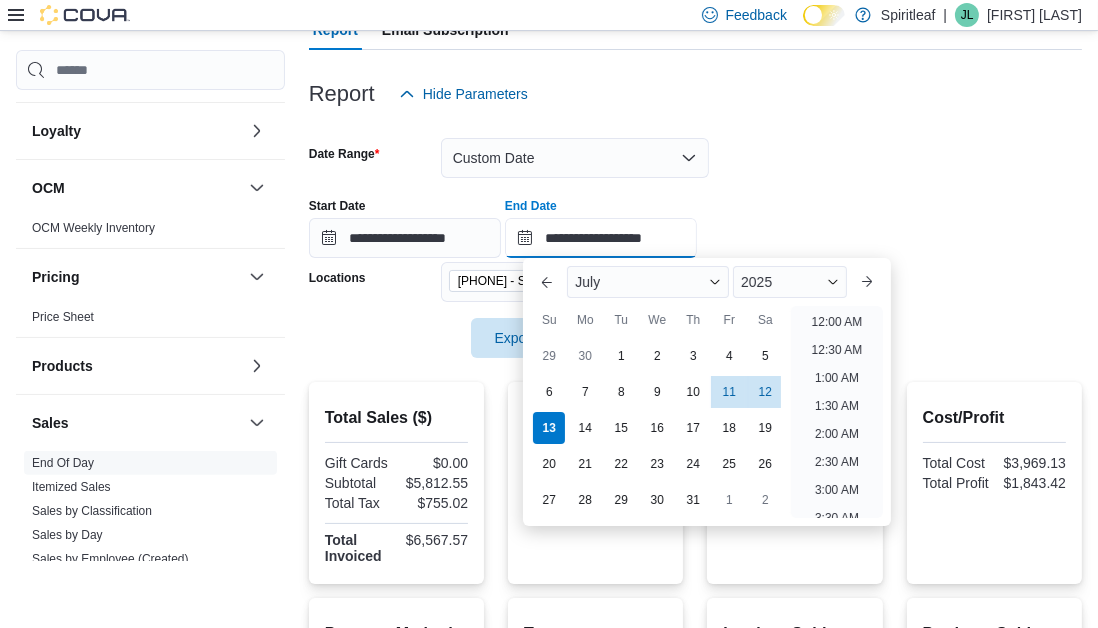 scroll, scrollTop: 1135, scrollLeft: 0, axis: vertical 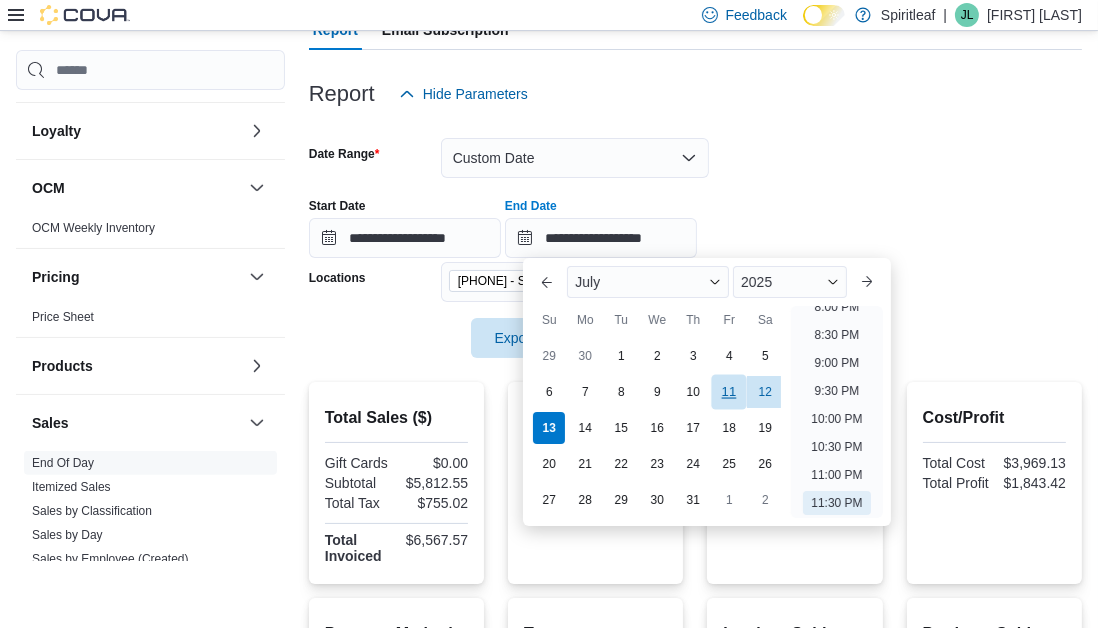 click on "11" at bounding box center (729, 392) 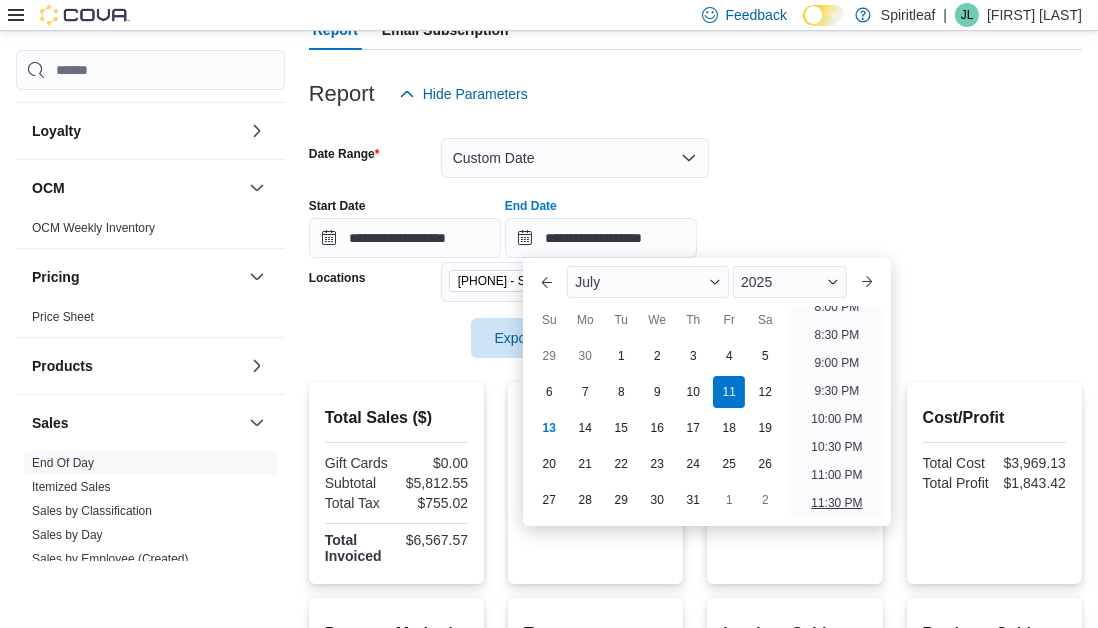 click on "11:30 PM" at bounding box center (836, 503) 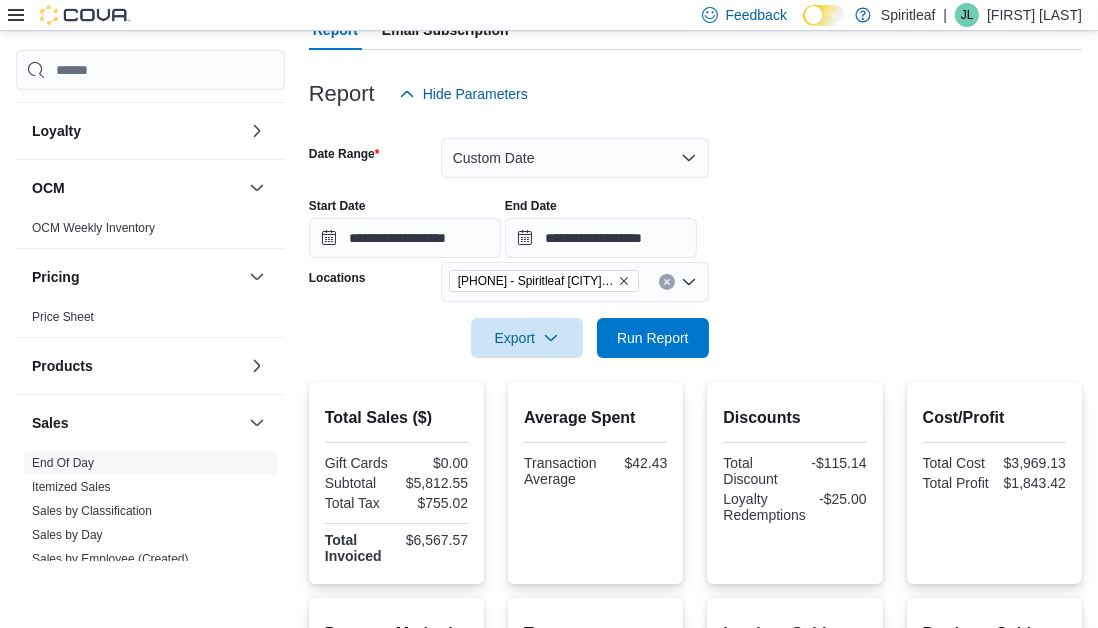 click on "**********" at bounding box center (695, 220) 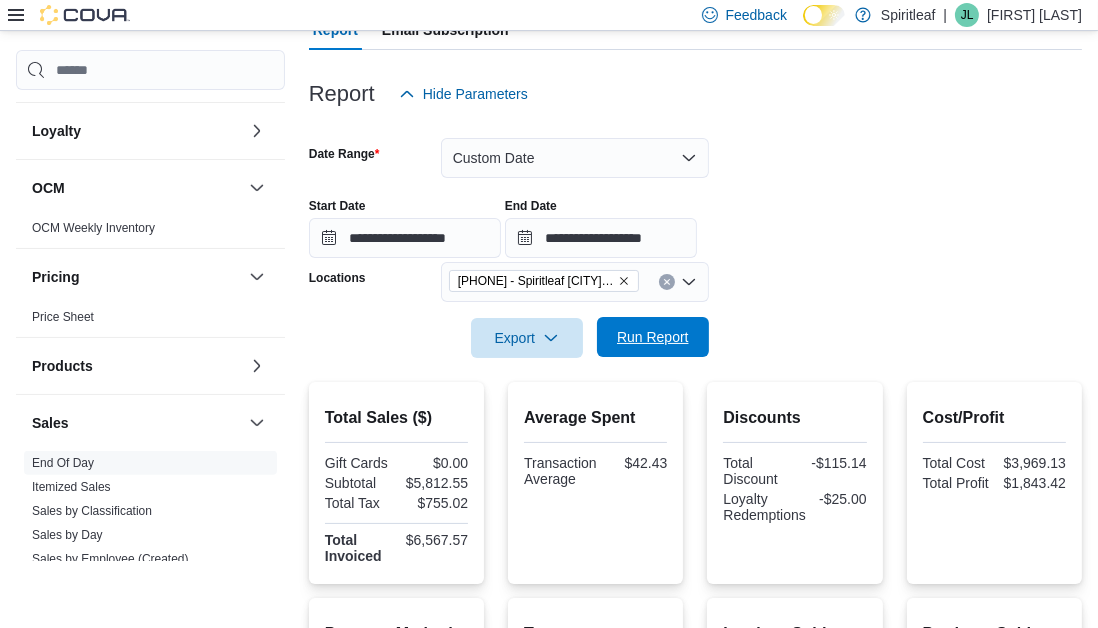 click on "Run Report" at bounding box center (653, 337) 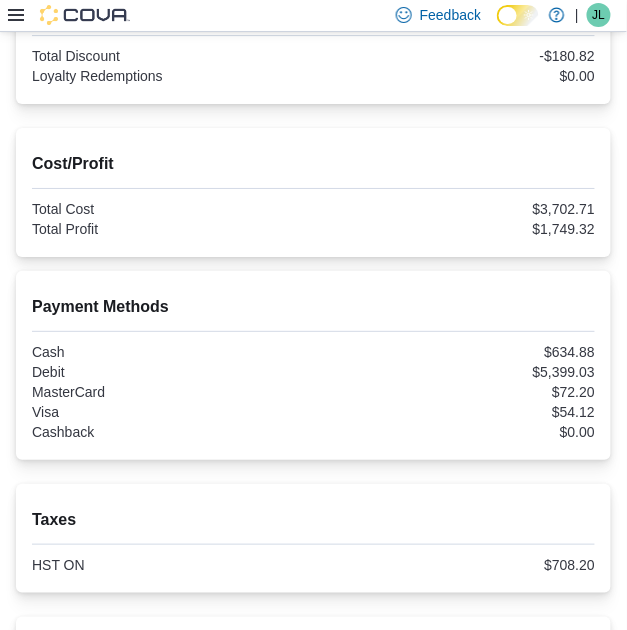 scroll, scrollTop: 956, scrollLeft: 0, axis: vertical 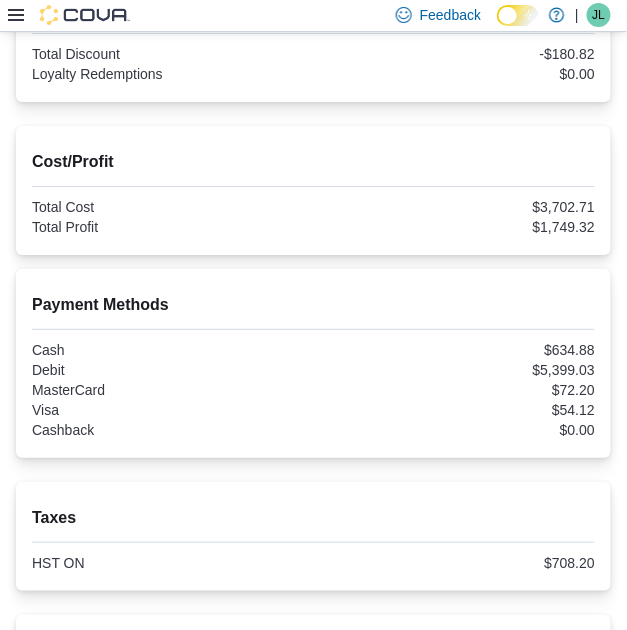 click at bounding box center (313, 217) 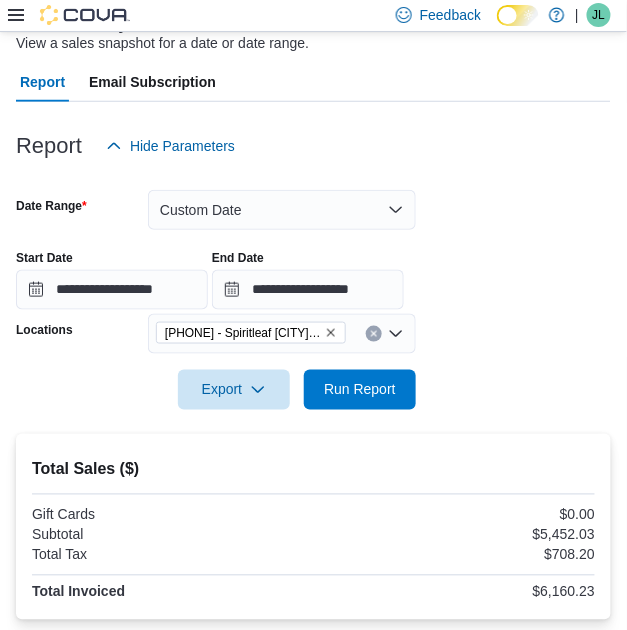 scroll, scrollTop: 0, scrollLeft: 0, axis: both 